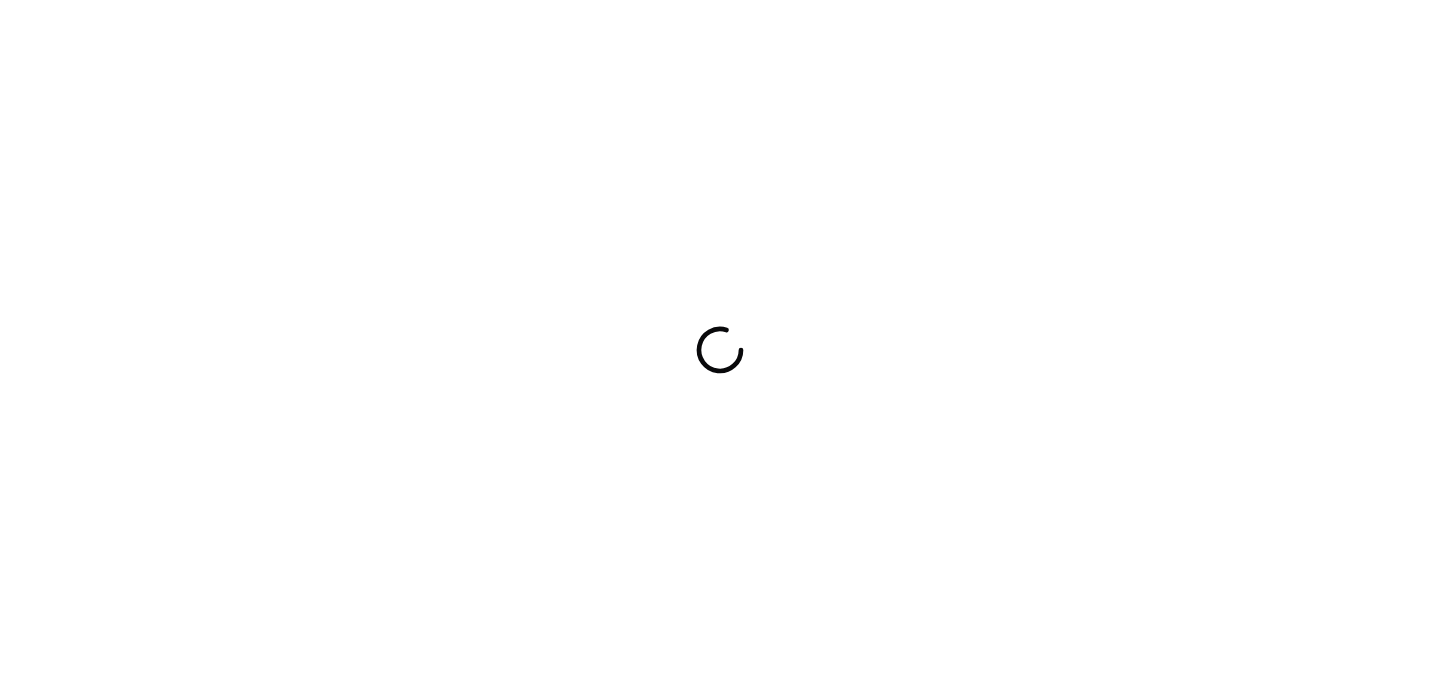 scroll, scrollTop: 0, scrollLeft: 0, axis: both 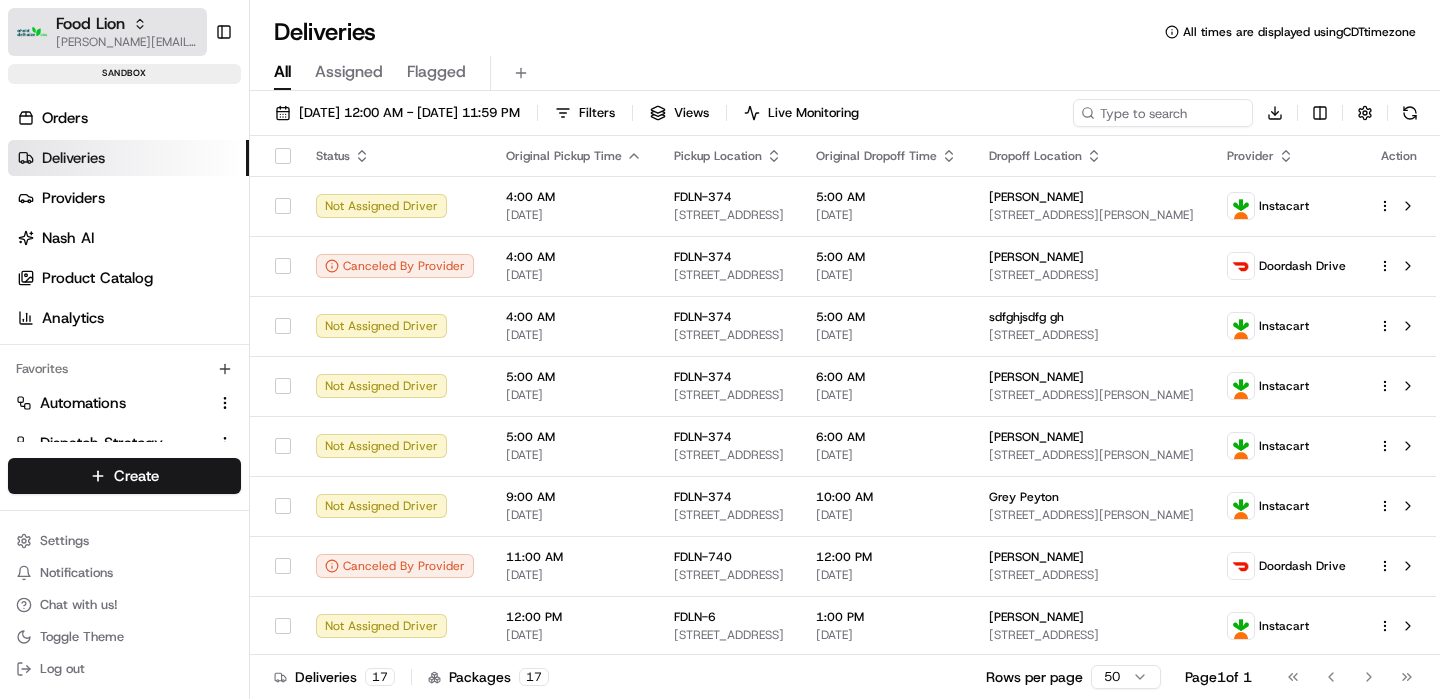 click on "Food Lion" at bounding box center [90, 24] 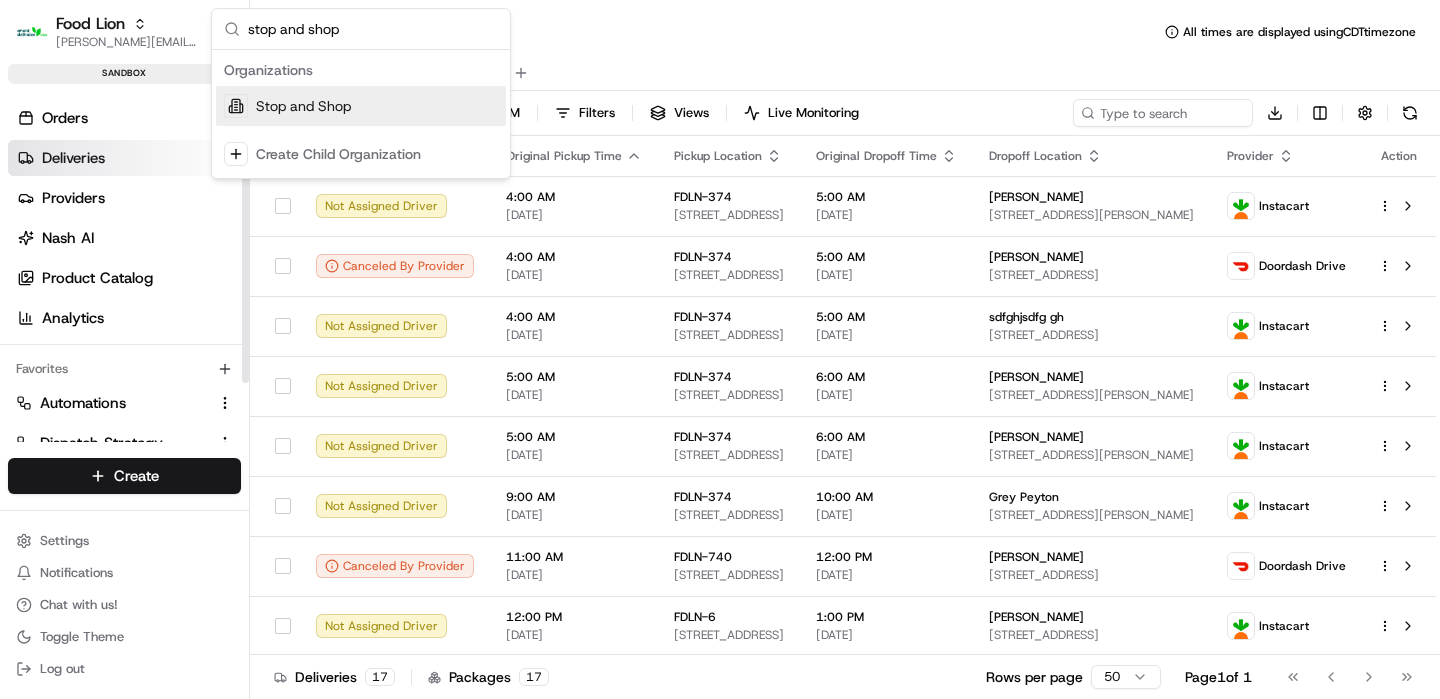 type on "stop and shop" 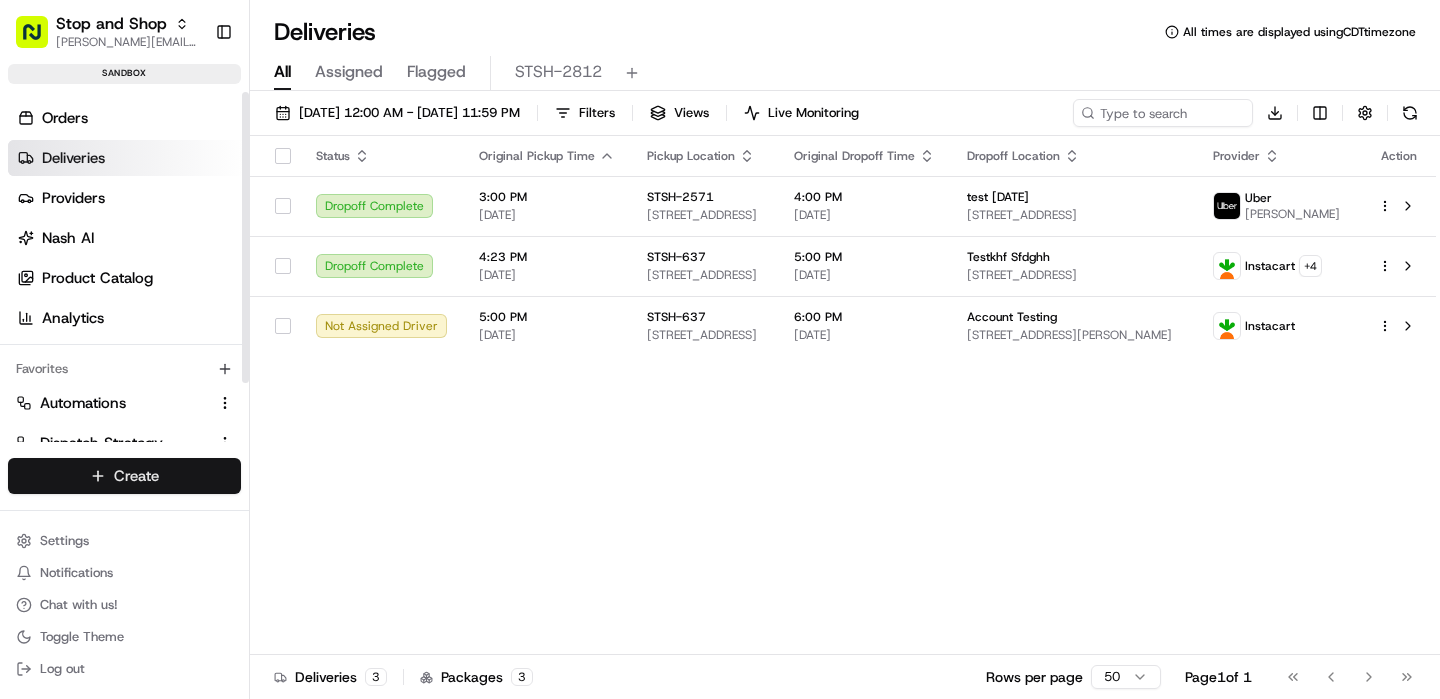 click on "Stop and Shop matt@usenash.com Toggle Sidebar sandbox Orders Deliveries Providers Nash AI Product Catalog Analytics Favorites Automations Dispatch Strategy Zones Notification Triggers Pickup Locations Feature Flags Request Logs Main Menu Members & Organization Organization Users Roles Preferences Customization Portal Tracking Orchestration Automations Dispatch Strategy Optimization Strategy Shipping Labels Manifest Locations Pickup Locations Dropoff Locations Zones Shifts Delivery Windows Billing Billing Refund Requests Integrations Notification Triggers Webhooks API Keys Request Logs Other Feature Flags Create Settings Notifications Chat with us! Toggle Theme Log out Deliveries All times are displayed using  CDT  timezone All Assigned Flagged STSH-2812 07/16/2025 12:00 AM - 07/16/2025 11:59 PM Filters Views Live Monitoring Download Status Original Pickup Time Pickup Location Original Dropoff Time Dropoff Location Provider Action Dropoff Complete 3:00 PM 07/16/2025 STSH-2571 4:00 PM 07/16/2025" at bounding box center [720, 349] 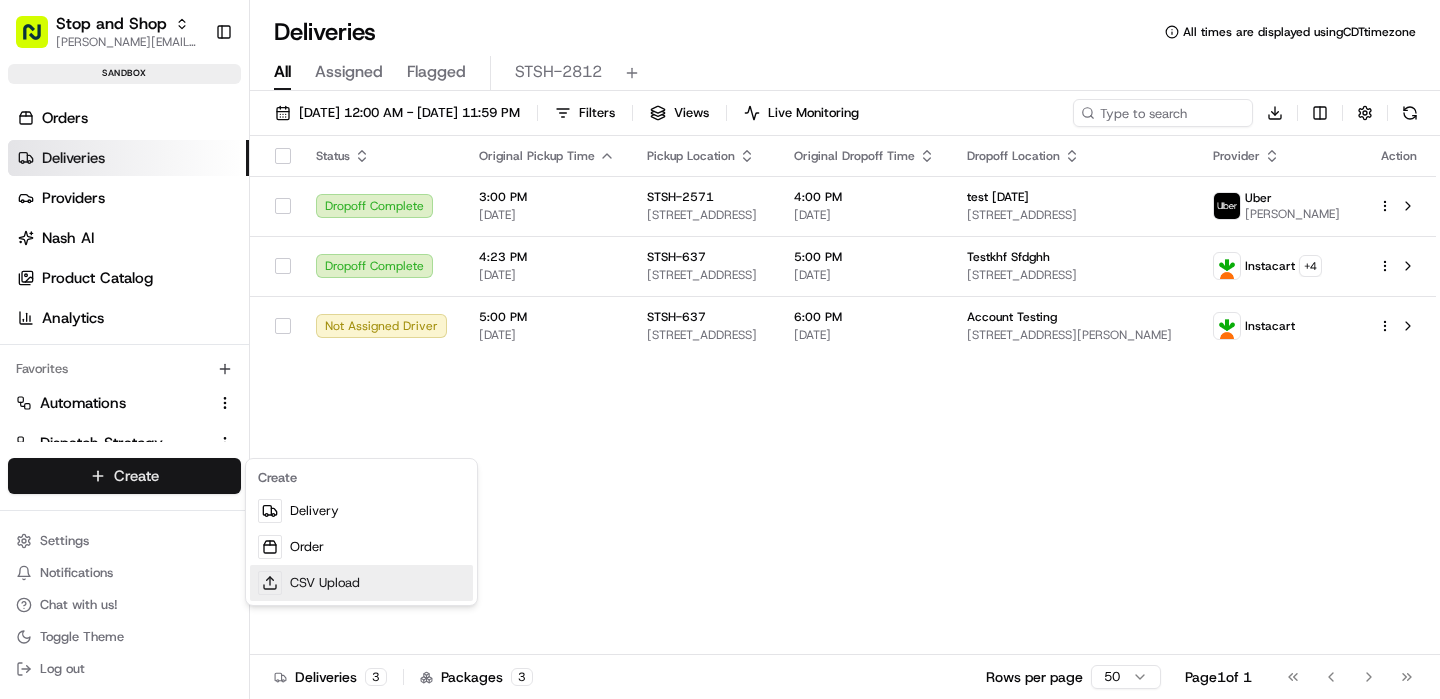 click on "CSV Upload" at bounding box center (361, 583) 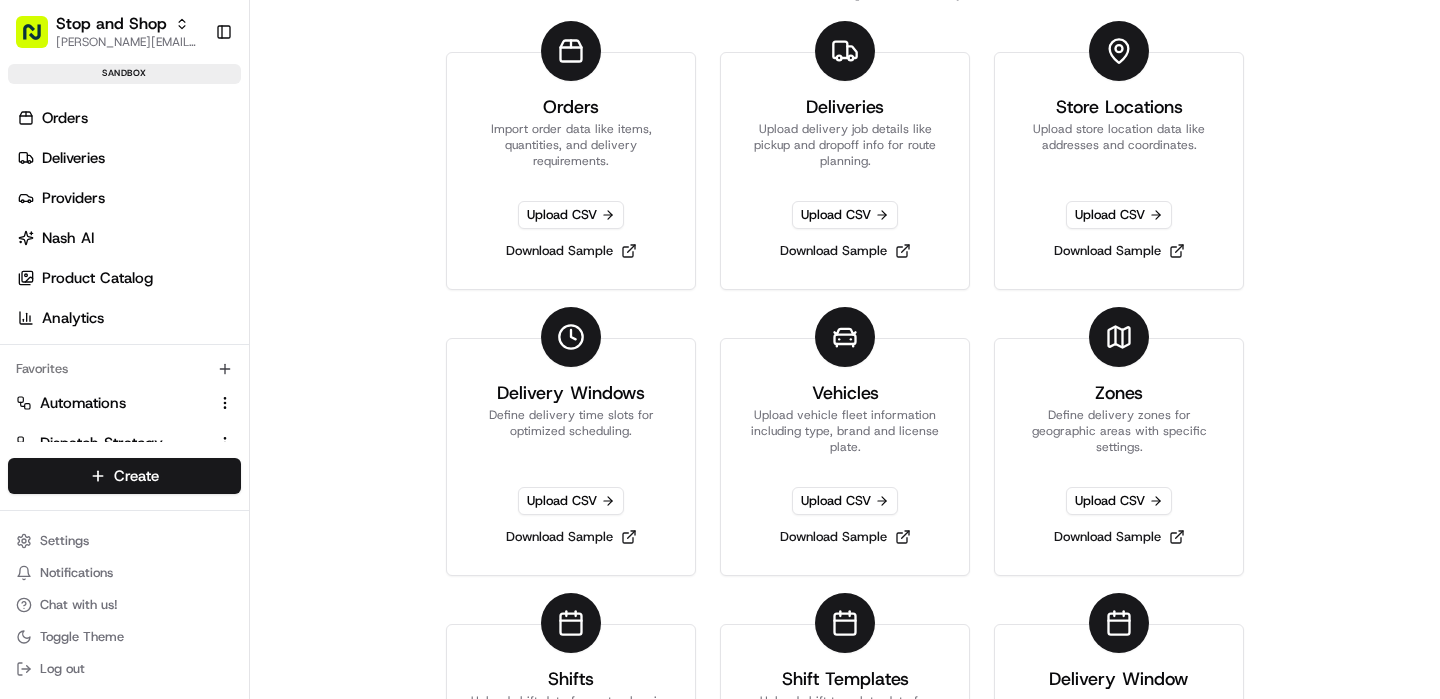 scroll, scrollTop: 141, scrollLeft: 0, axis: vertical 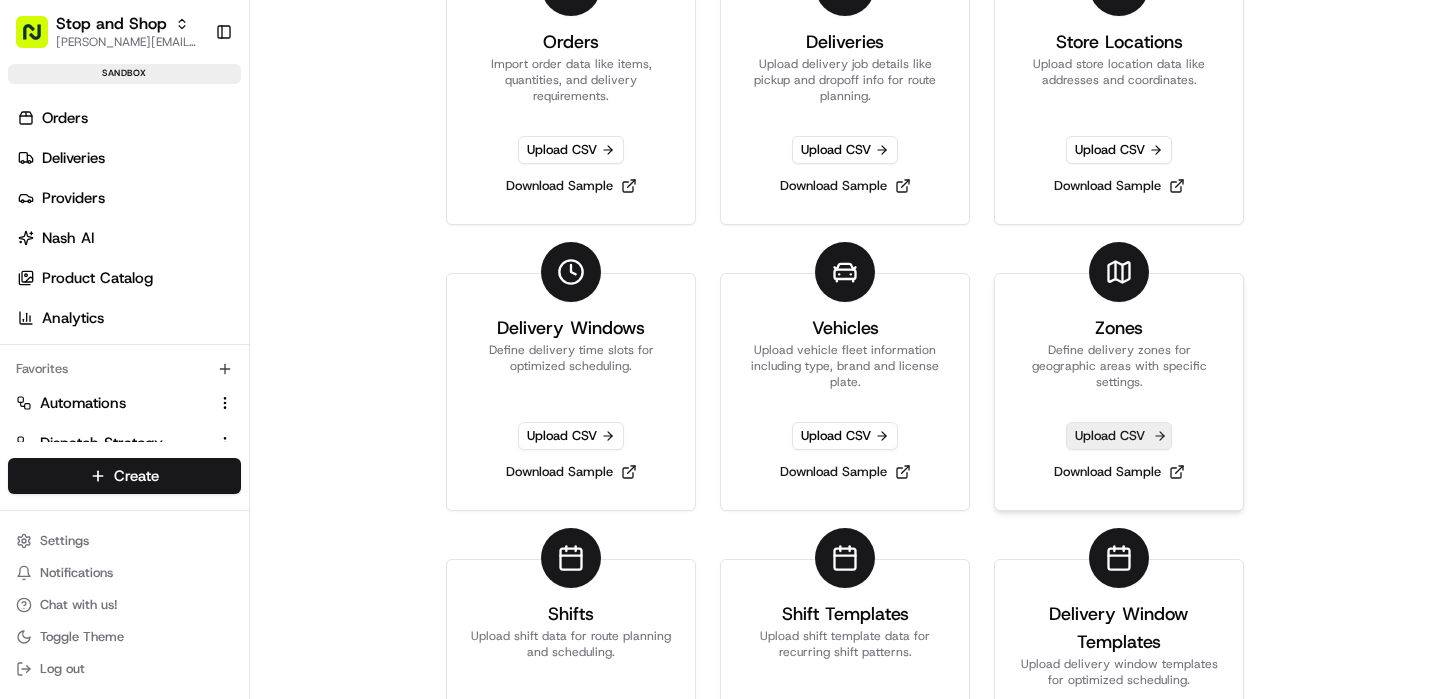 click on "Upload CSV" at bounding box center (1119, 436) 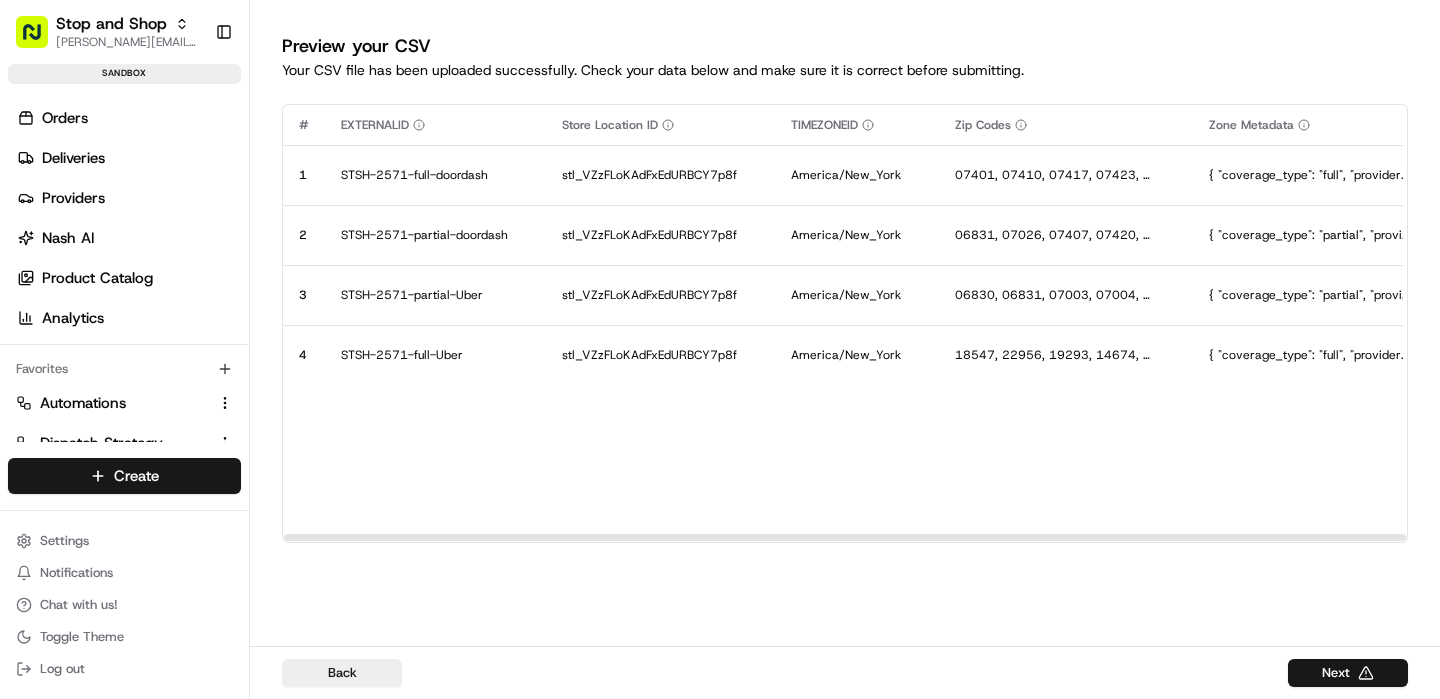 scroll, scrollTop: 0, scrollLeft: 34, axis: horizontal 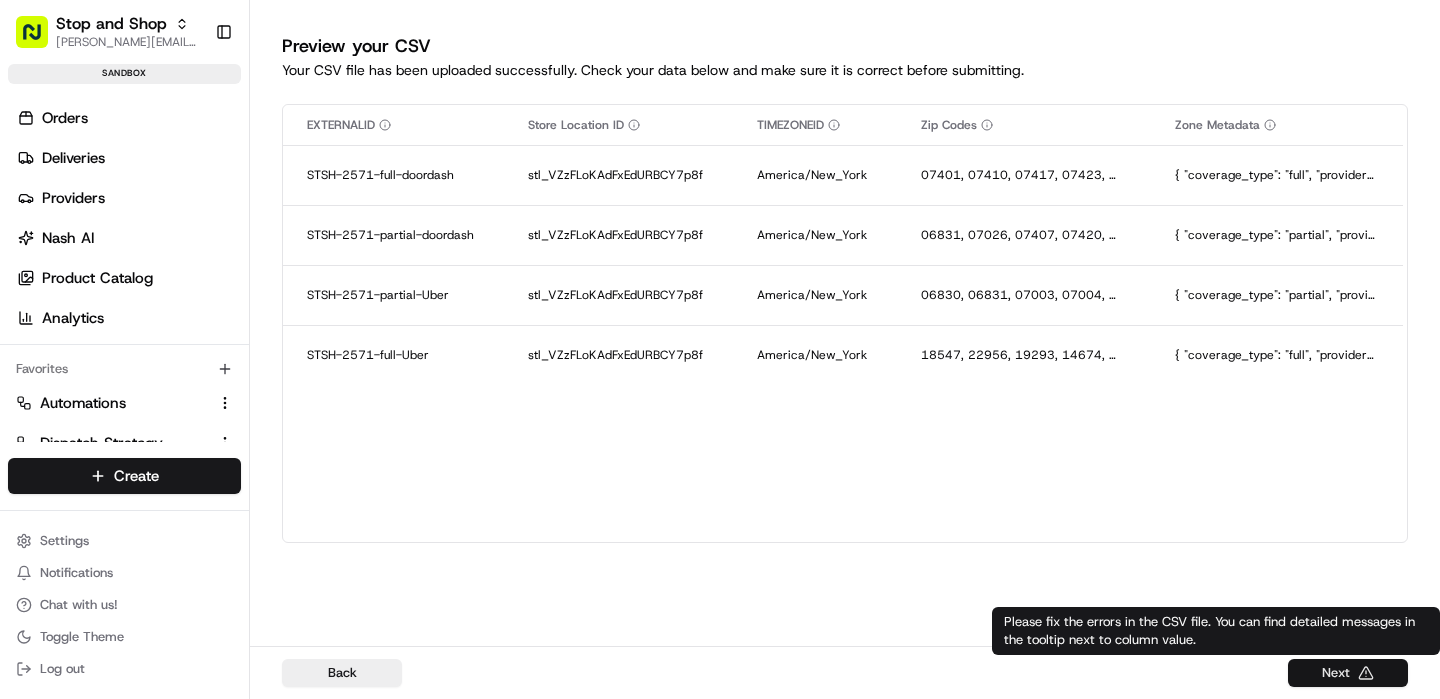 click on "Next" at bounding box center [1348, 673] 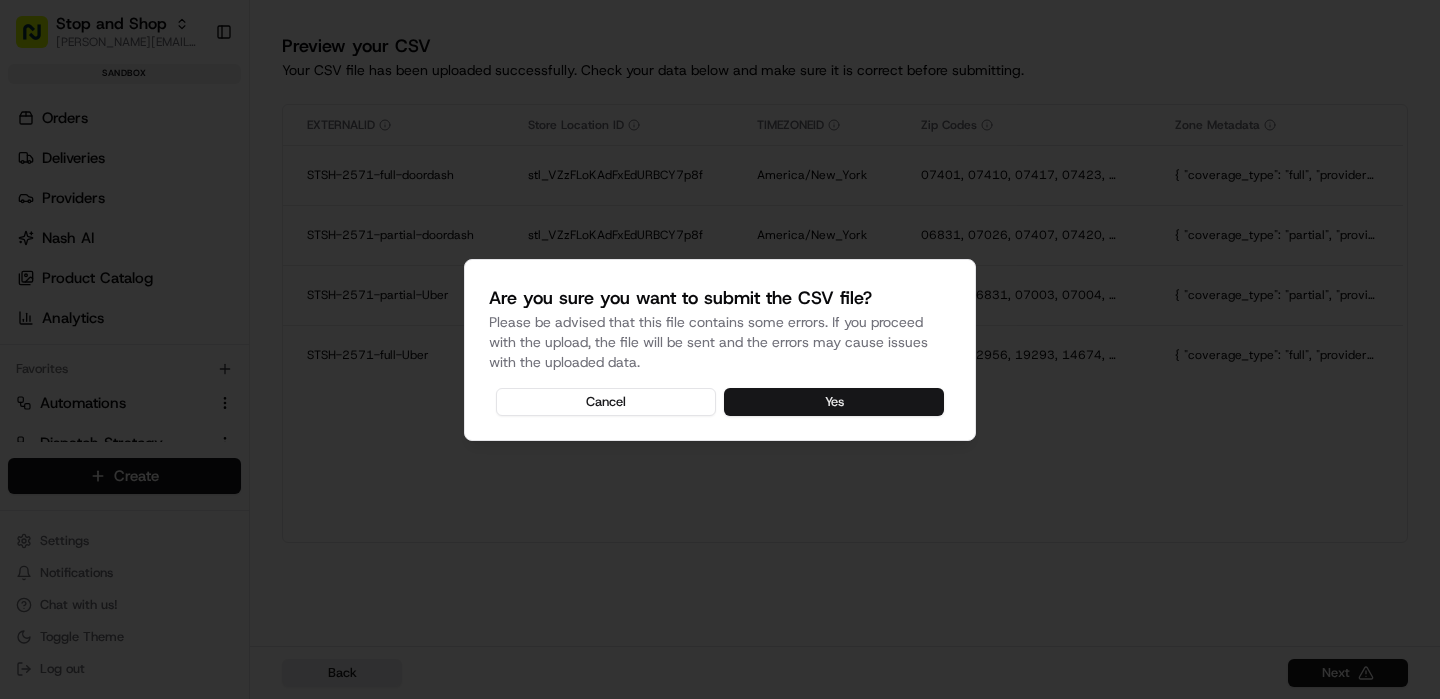 click on "Yes" at bounding box center (834, 402) 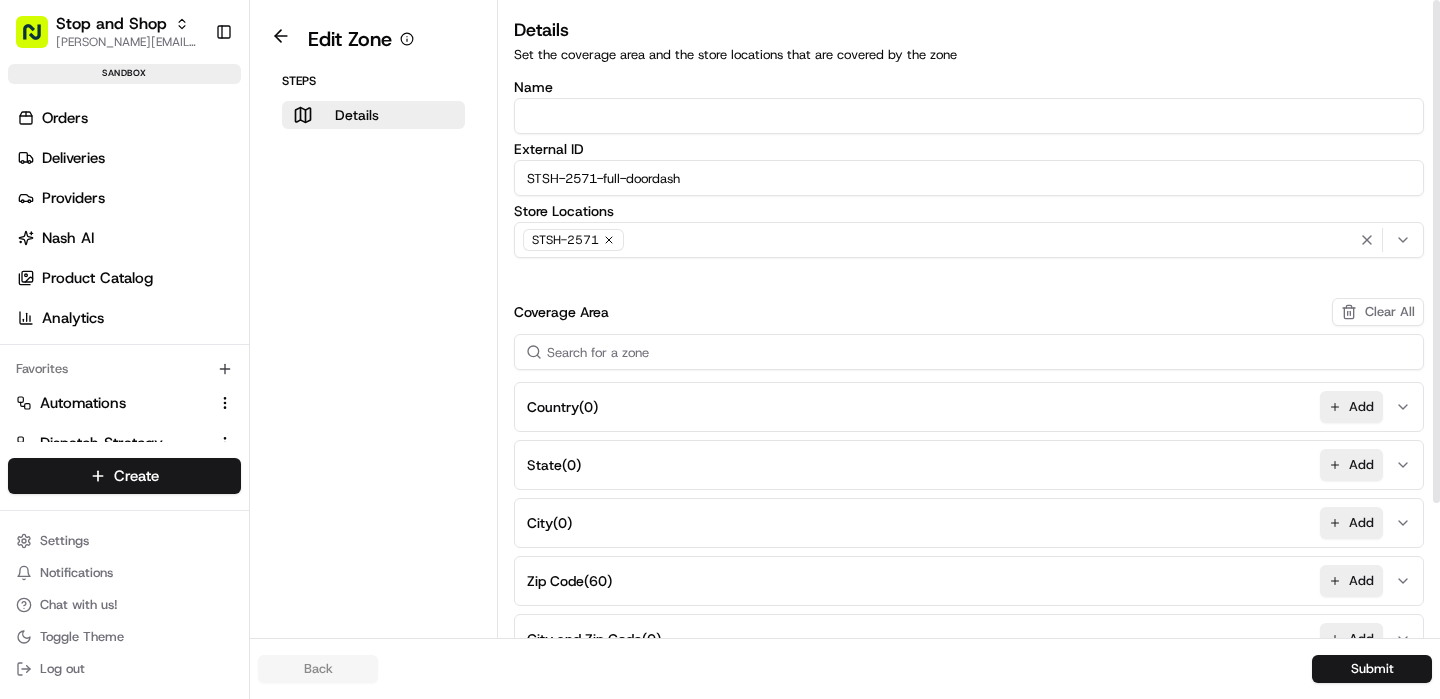 scroll, scrollTop: 0, scrollLeft: 0, axis: both 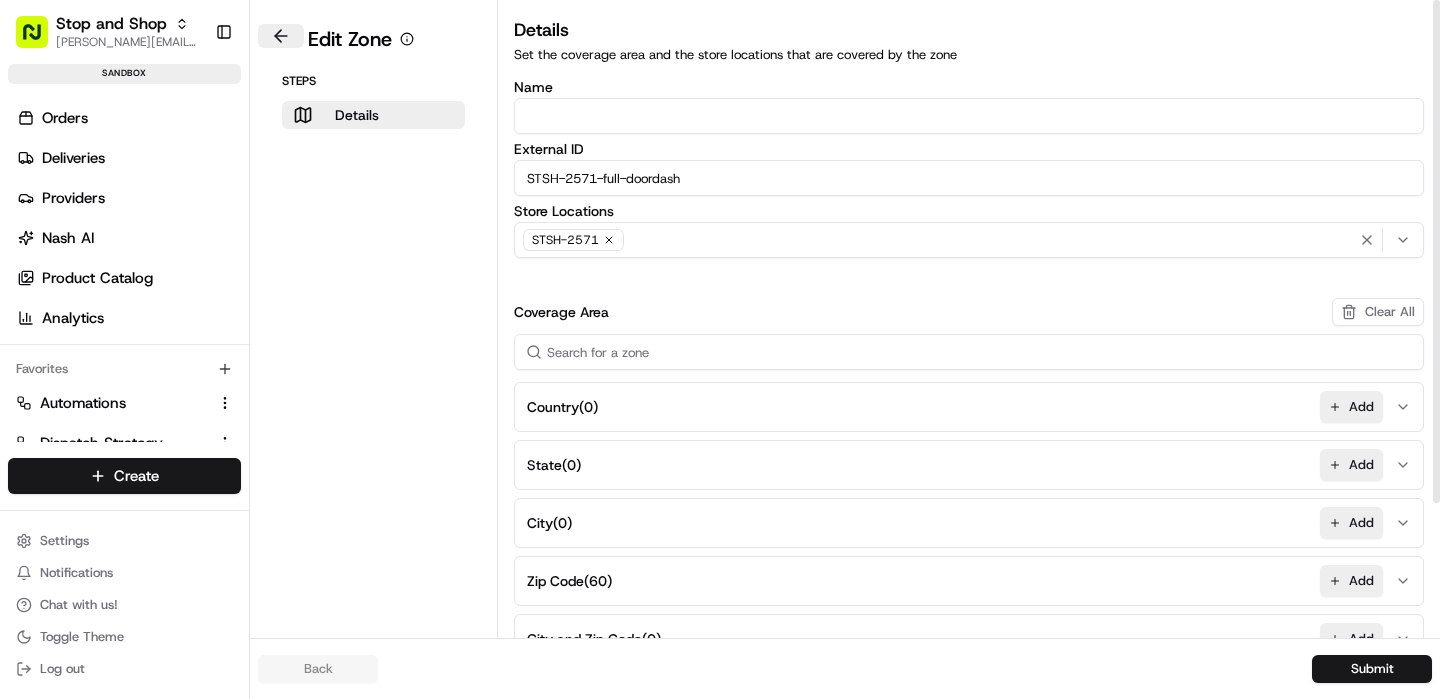 click at bounding box center [281, 36] 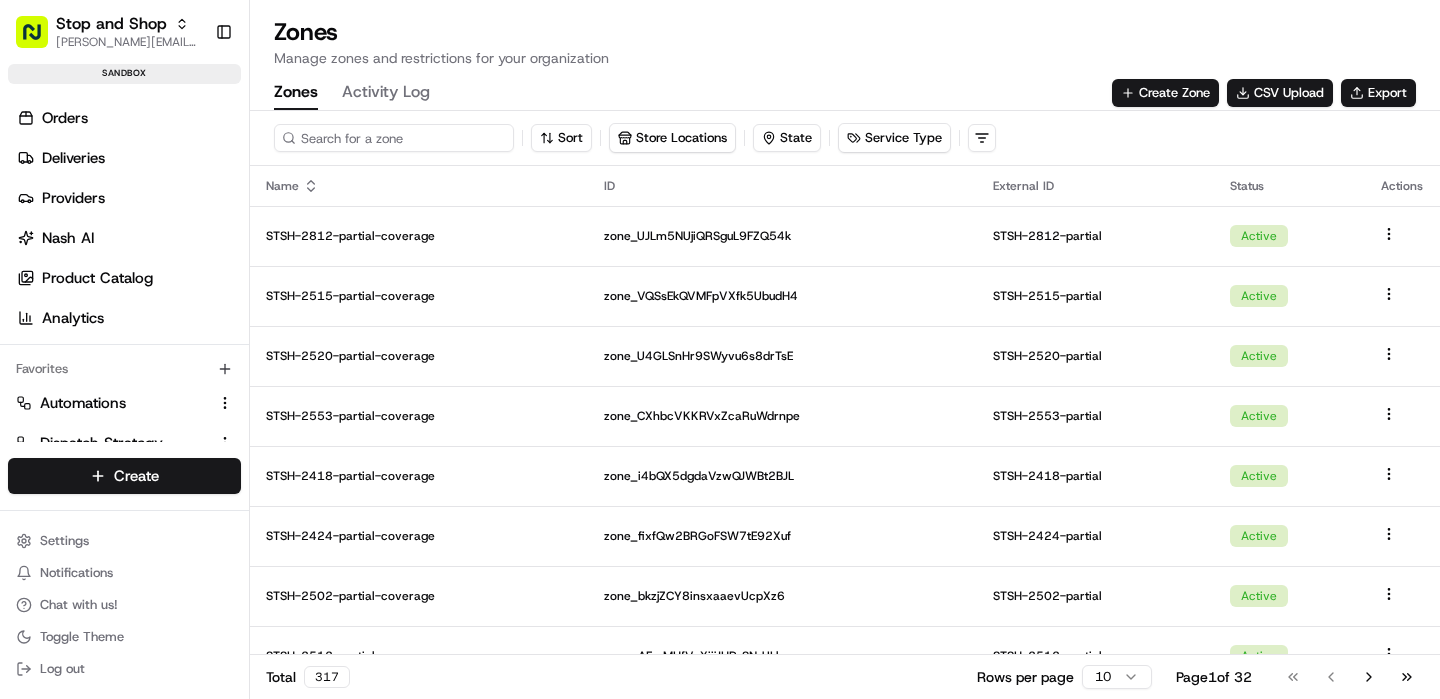 click at bounding box center (394, 138) 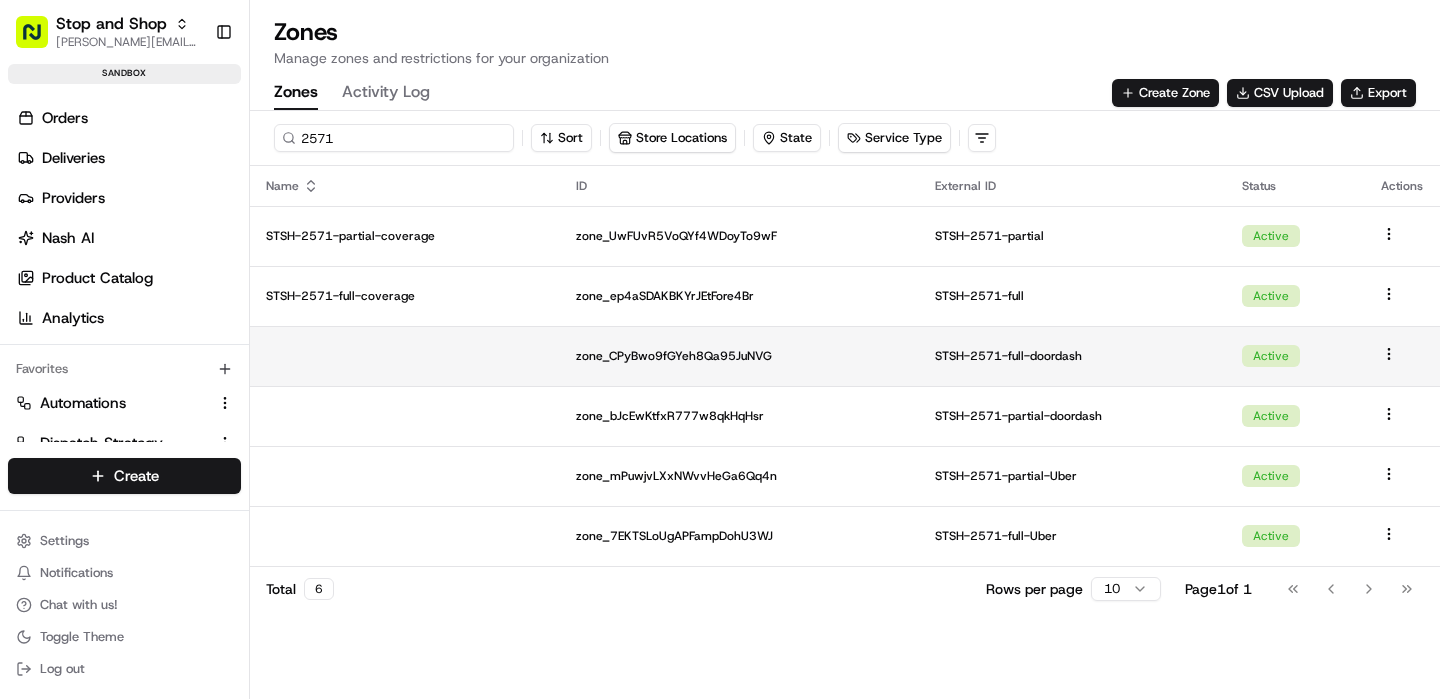 type on "2571" 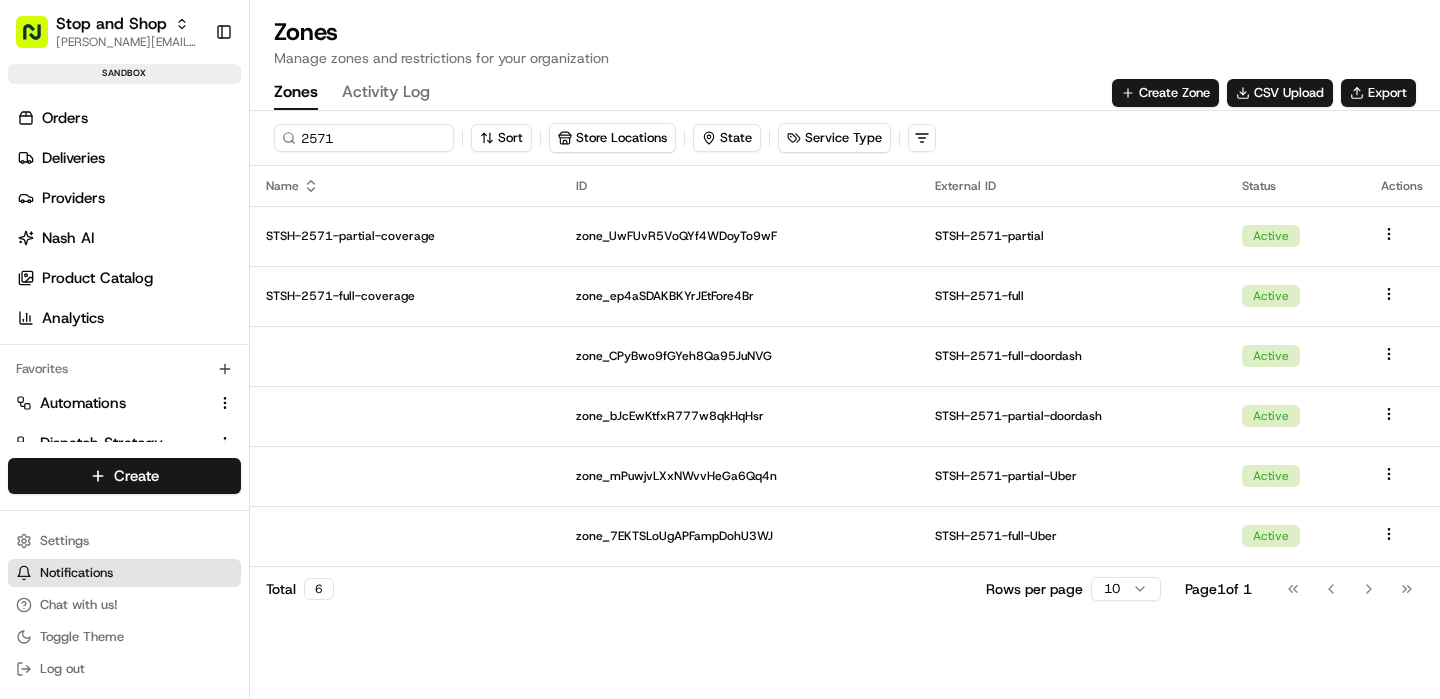 click on "Notifications" at bounding box center [76, 573] 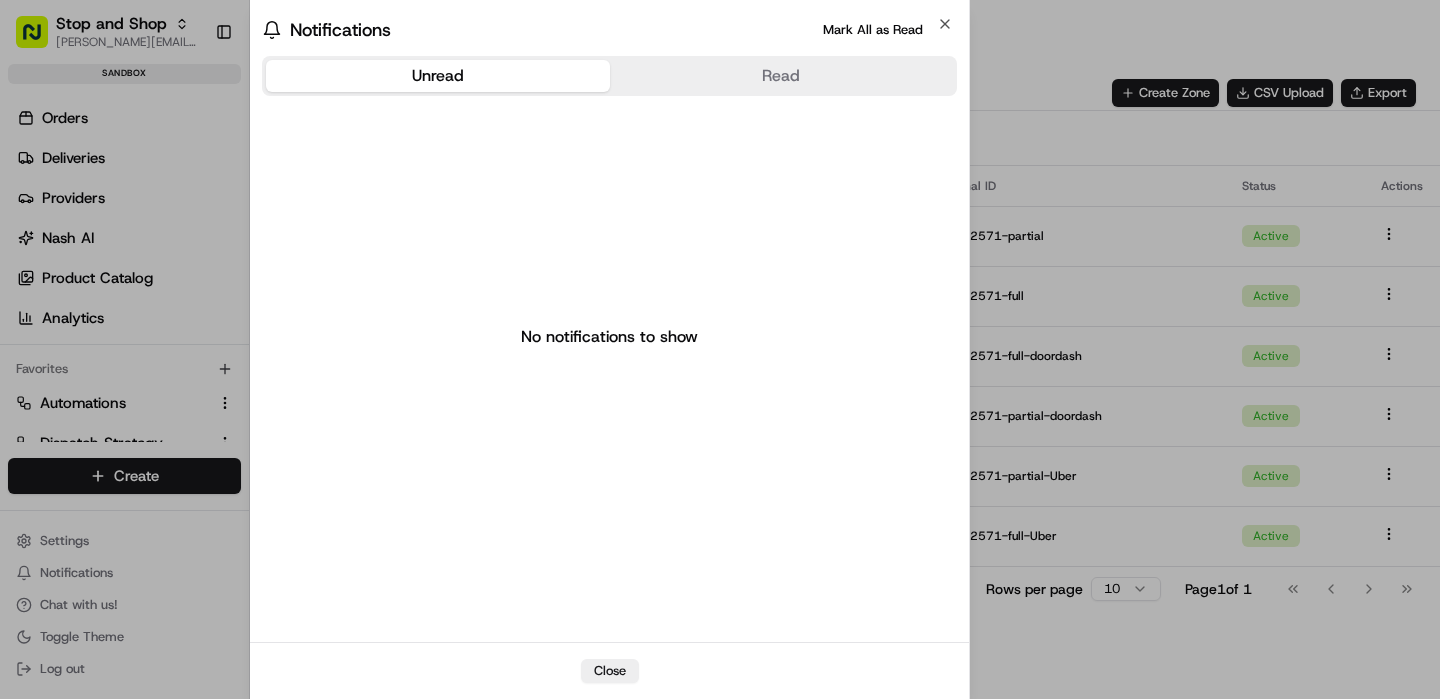 click on "Notifications Mark All as Read" at bounding box center [609, 30] 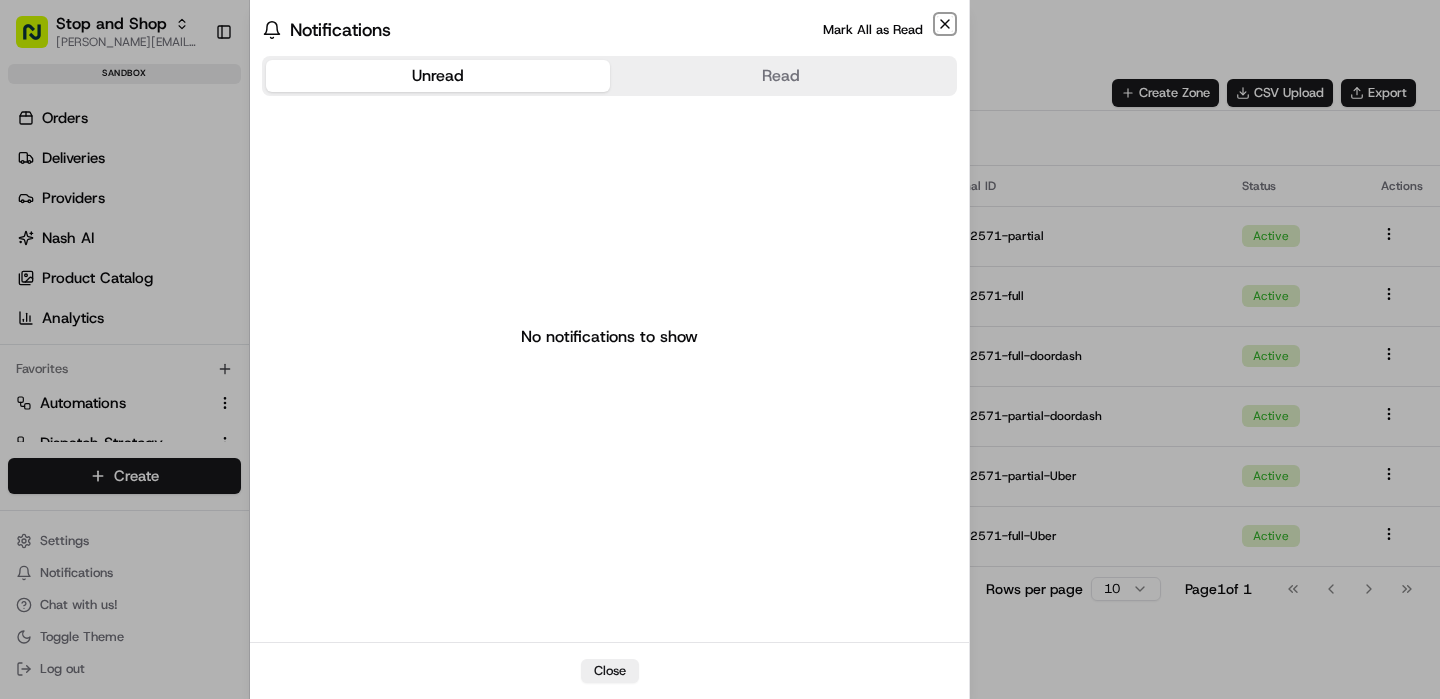 click 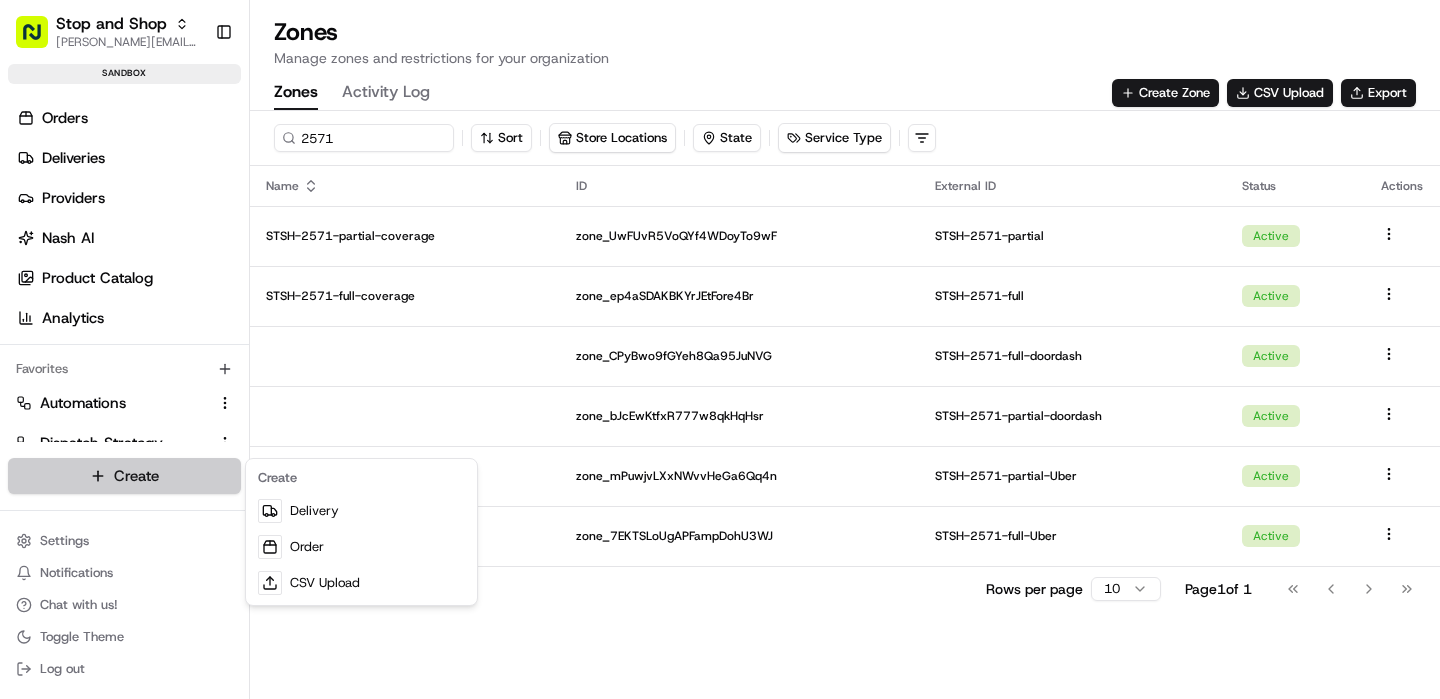 click on "Stop and Shop matt@usenash.com Toggle Sidebar sandbox Orders Deliveries Providers Nash AI Product Catalog Analytics Favorites Automations Dispatch Strategy Zones Notification Triggers Pickup Locations Feature Flags Request Logs Main Menu Members & Organization Organization Users Roles Preferences Customization Portal Tracking Orchestration Automations Dispatch Strategy Optimization Strategy Shipping Labels Manifest Locations Pickup Locations Dropoff Locations Zones Shifts Delivery Windows Billing Billing Refund Requests Integrations Notification Triggers Webhooks API Keys Request Logs Other Feature Flags Create Settings Notifications Chat with us! Toggle Theme Log out Zones Manage zones and restrictions for your organization Zones Activity Log Create Zone CSV Upload Export 2571 Sort Store Locations State Service Type Name ID External ID Status Actions STSH-2571-partial-coverage zone_UwFUvR5VoQYf4WDoyTo9wF STSH-2571-partial Active STSH-2571-full-coverage zone_ep4aSDAKBKYrJEtFore4Br Active Total" at bounding box center [720, 349] 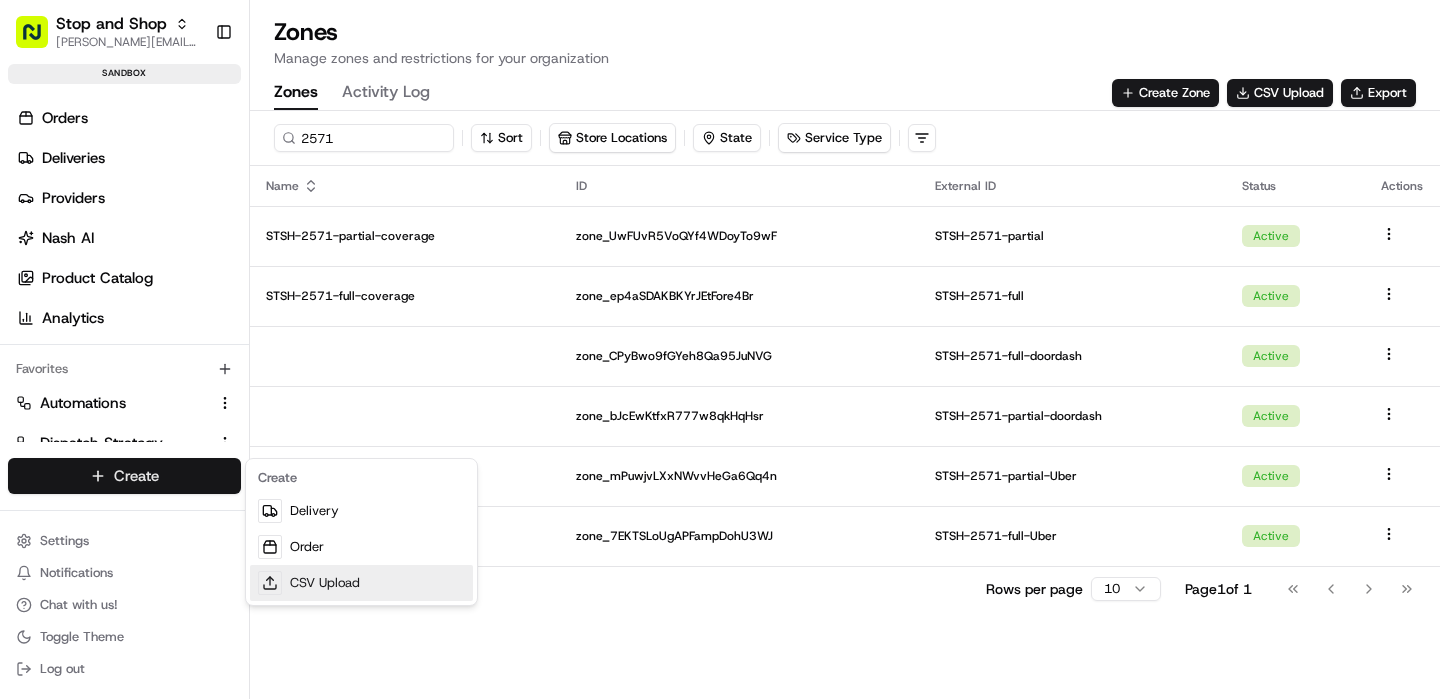 click on "CSV Upload" at bounding box center (361, 583) 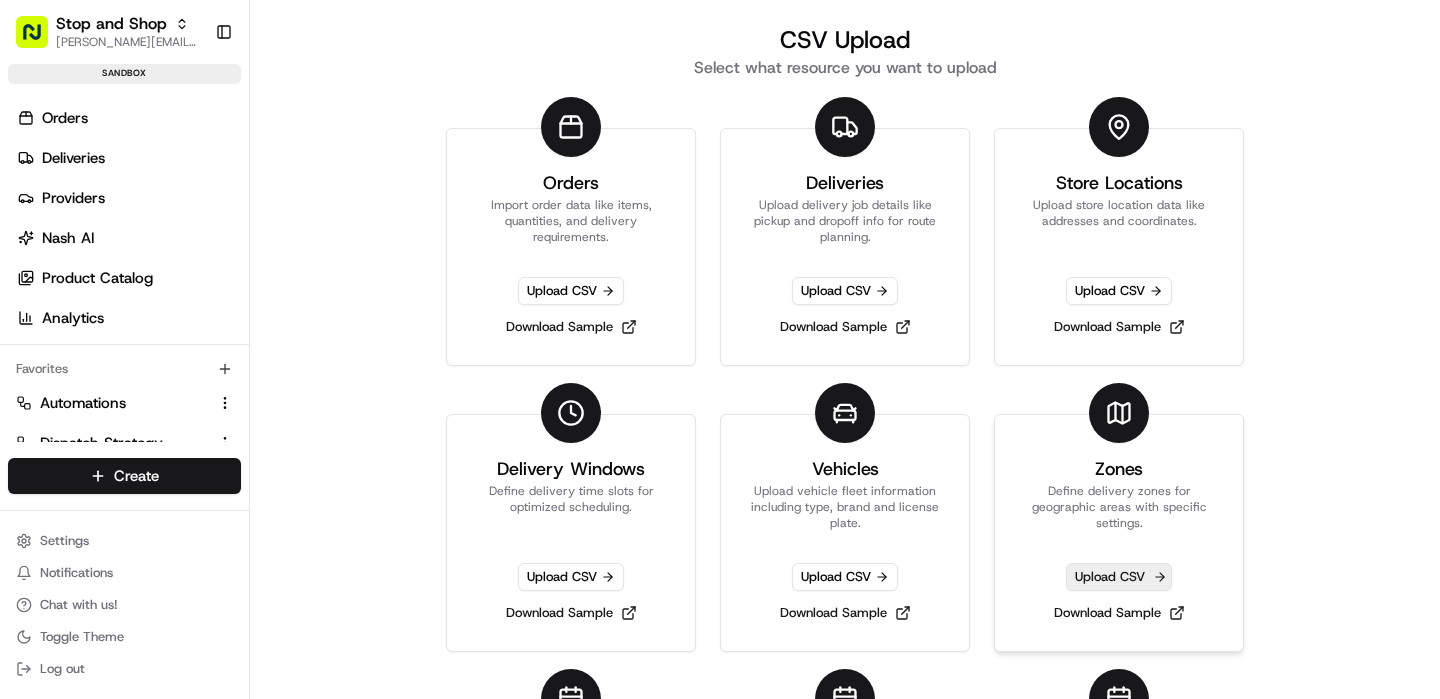 click on "Upload CSV" at bounding box center [1119, 577] 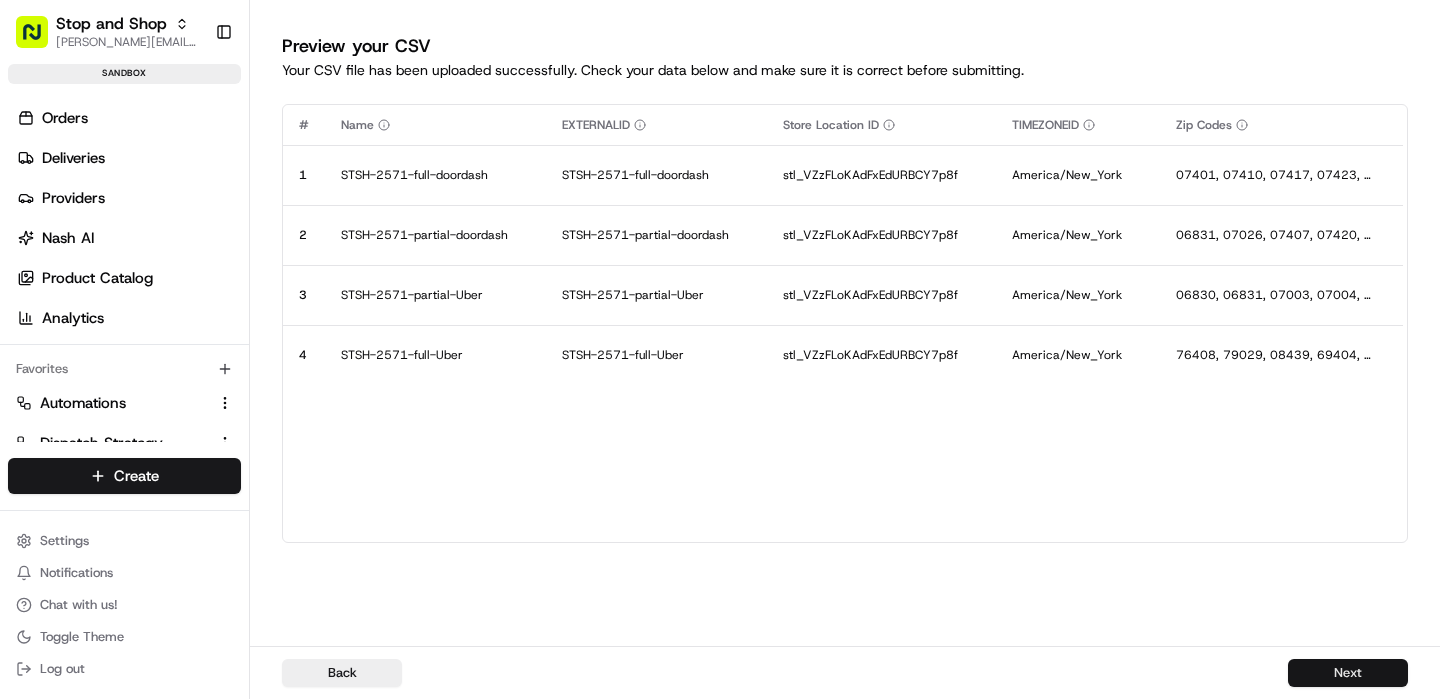 click on "Next" at bounding box center (1348, 673) 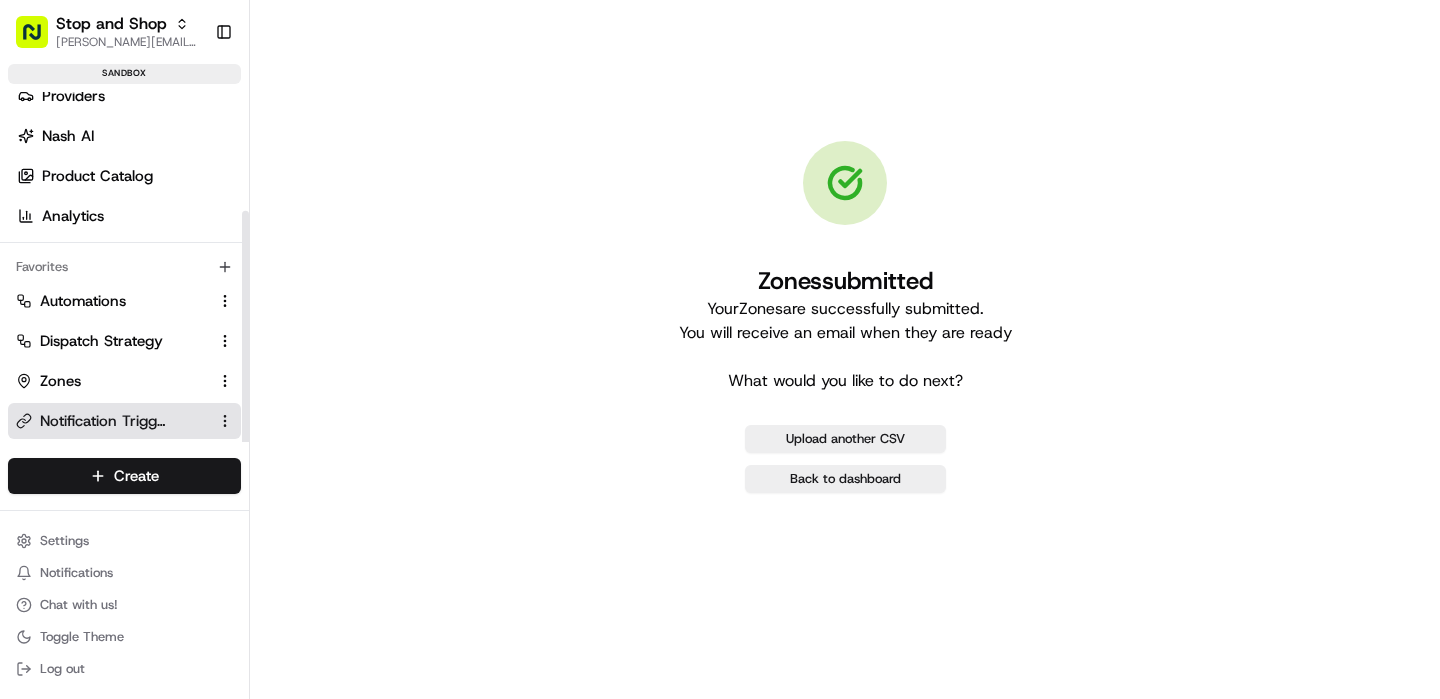 scroll, scrollTop: 167, scrollLeft: 0, axis: vertical 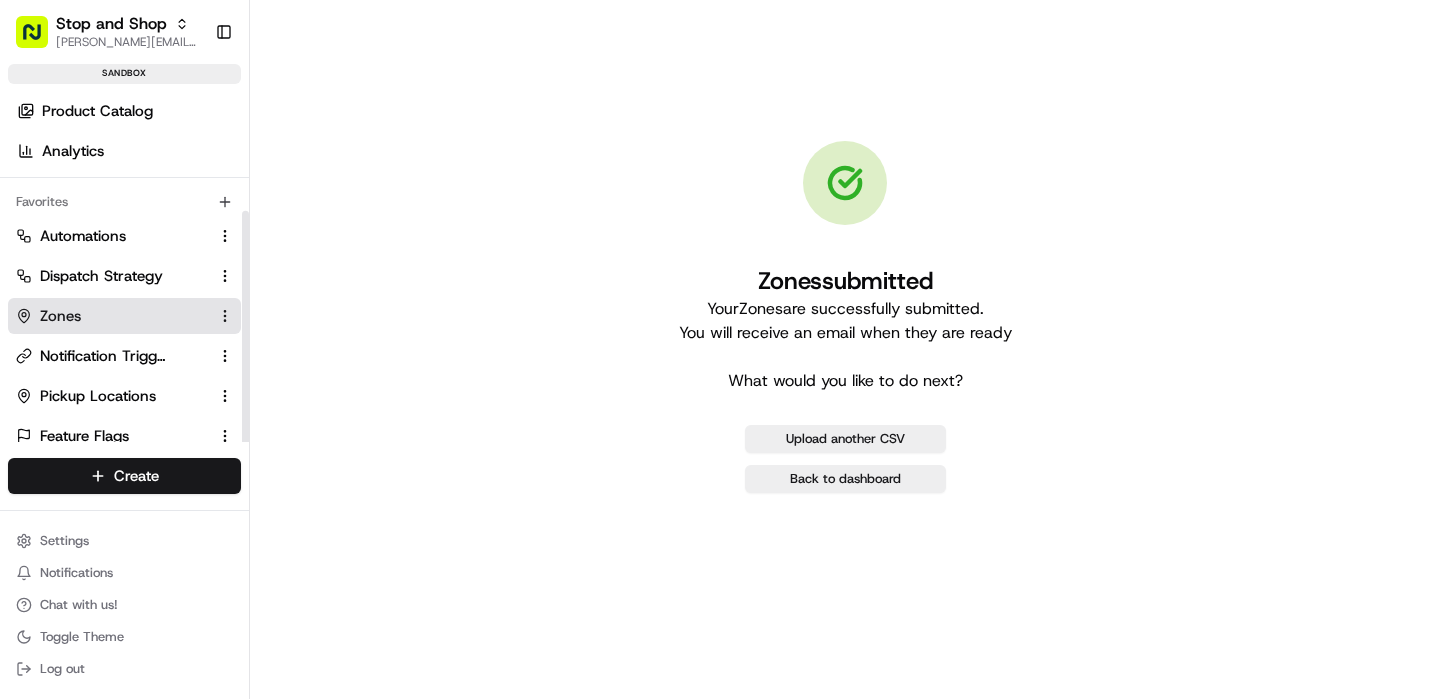 click on "Zones" at bounding box center [112, 316] 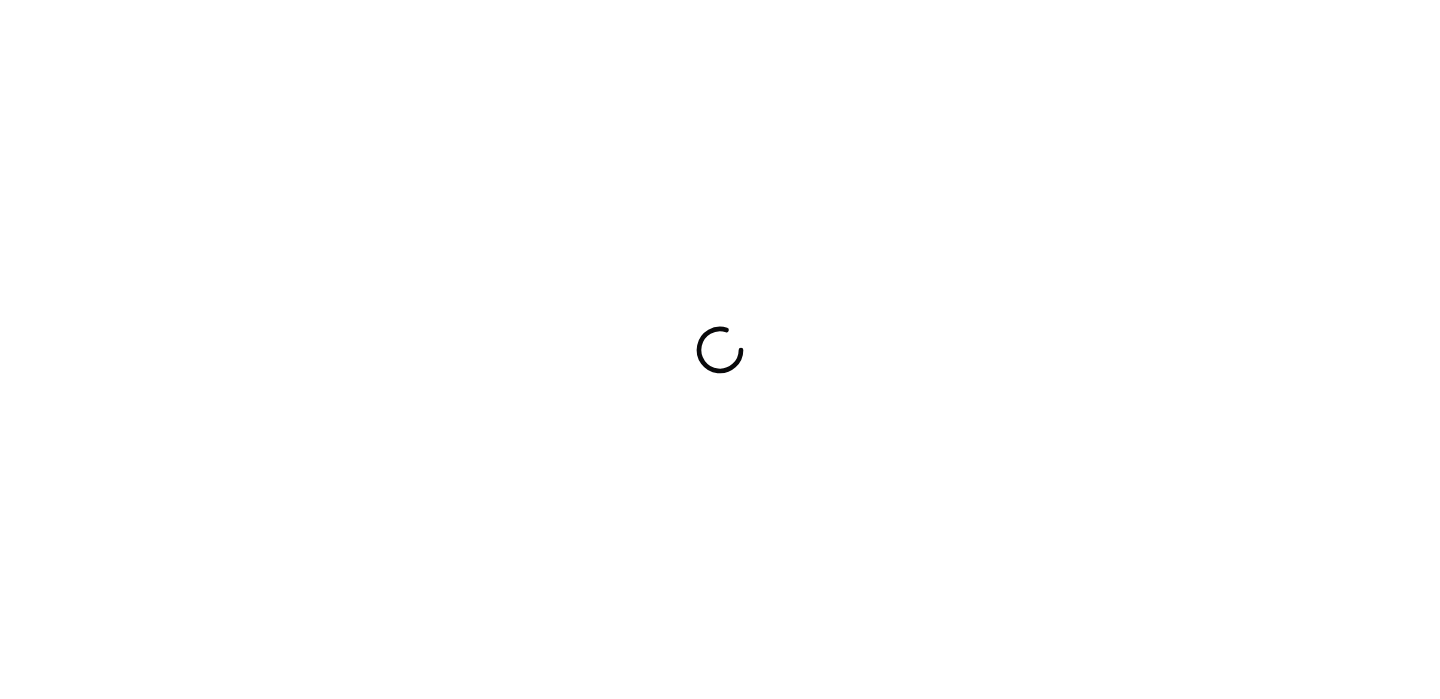 scroll, scrollTop: 0, scrollLeft: 0, axis: both 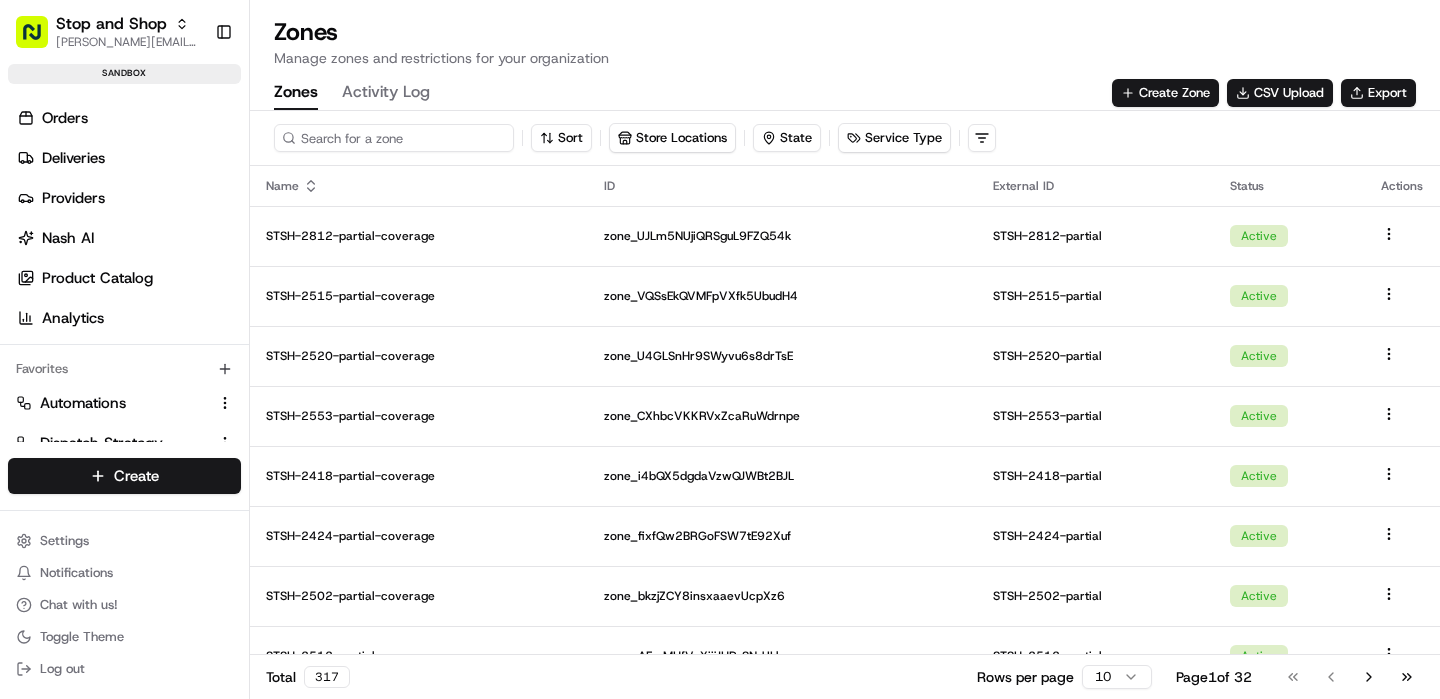 click at bounding box center (394, 138) 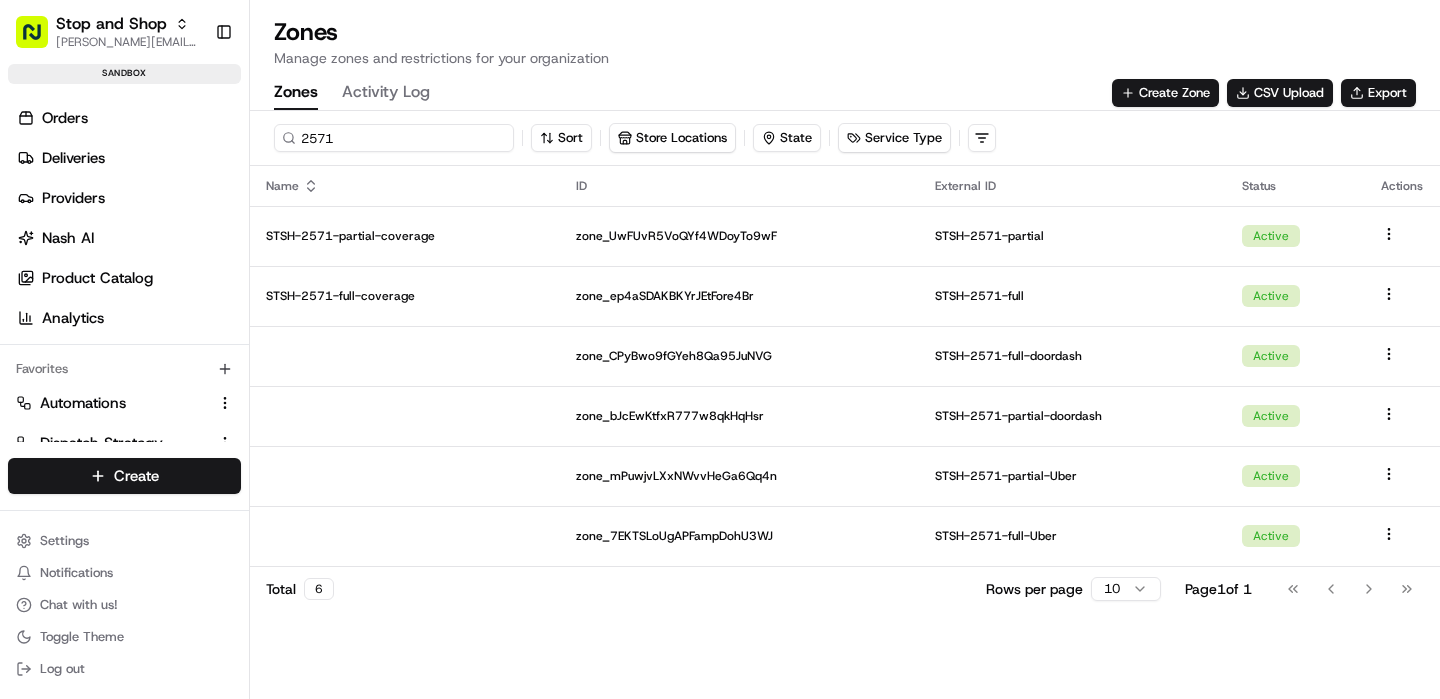 type on "2571" 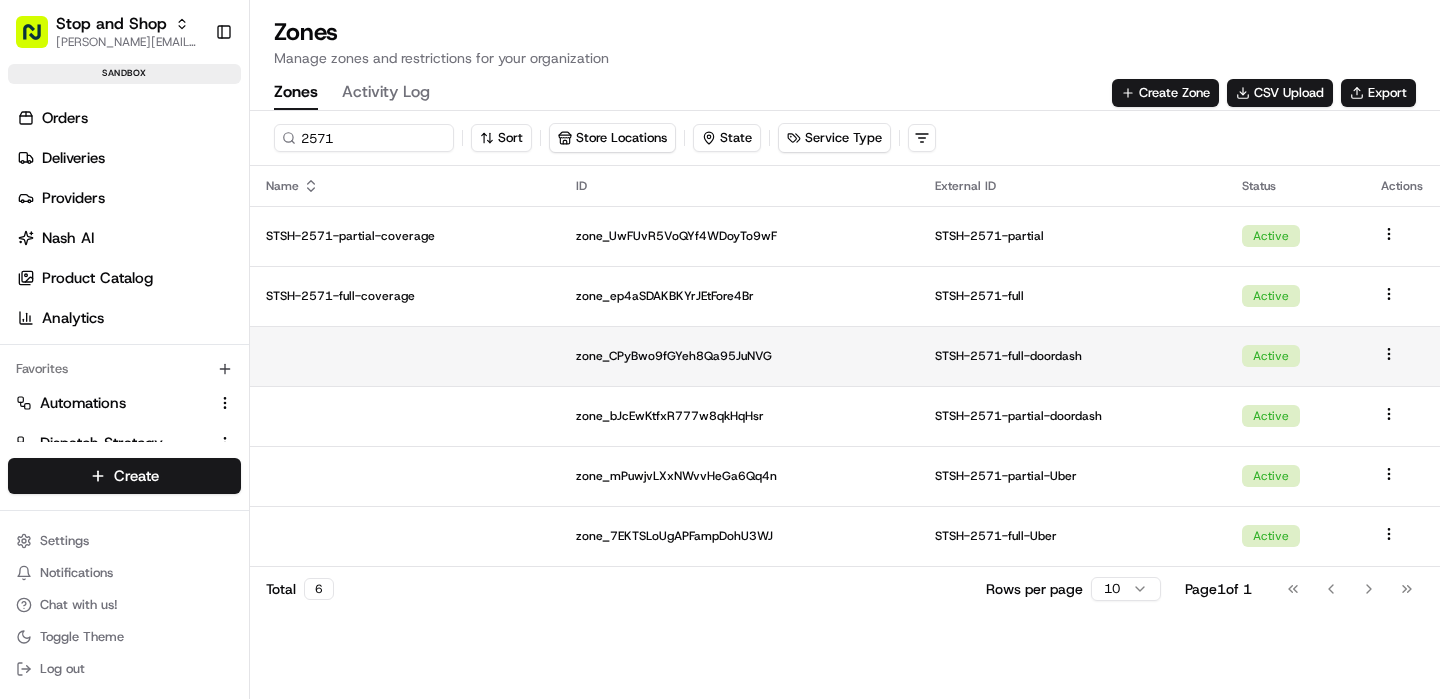 click at bounding box center [405, 356] 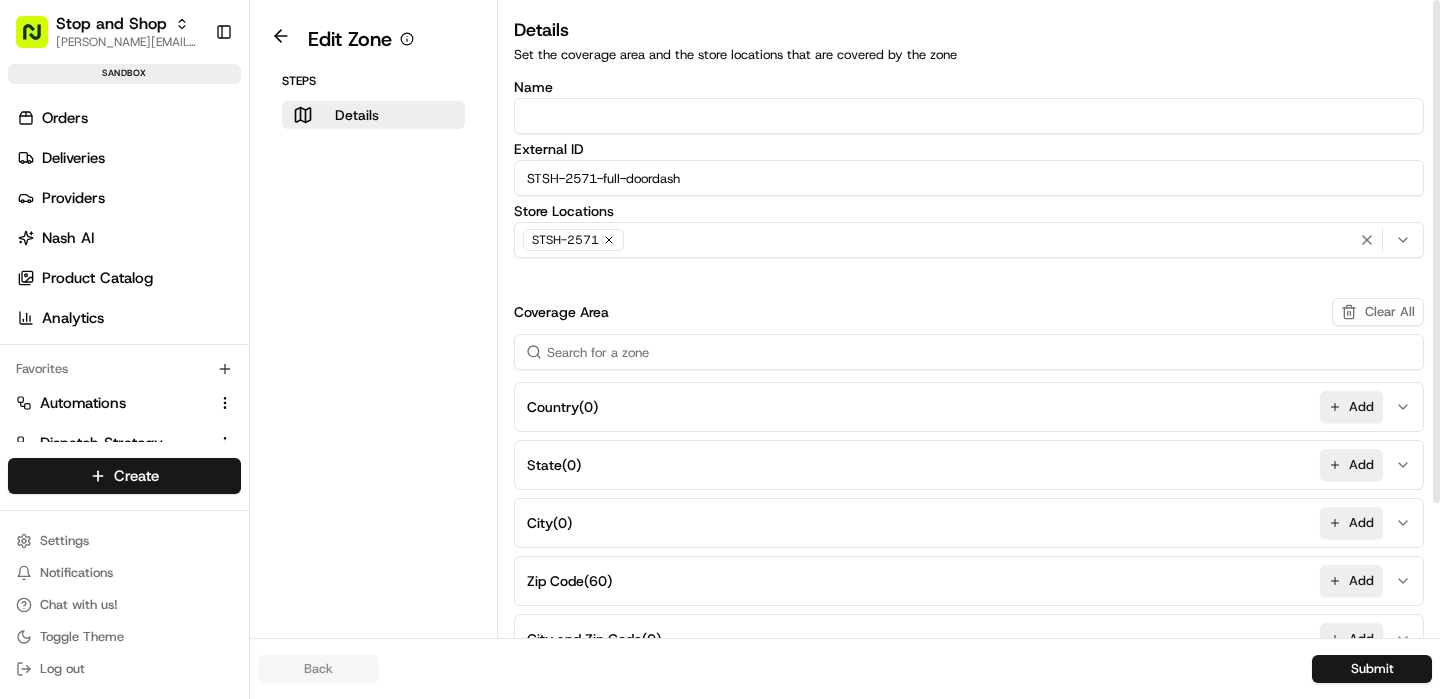 drag, startPoint x: 510, startPoint y: 175, endPoint x: 490, endPoint y: 176, distance: 20.024984 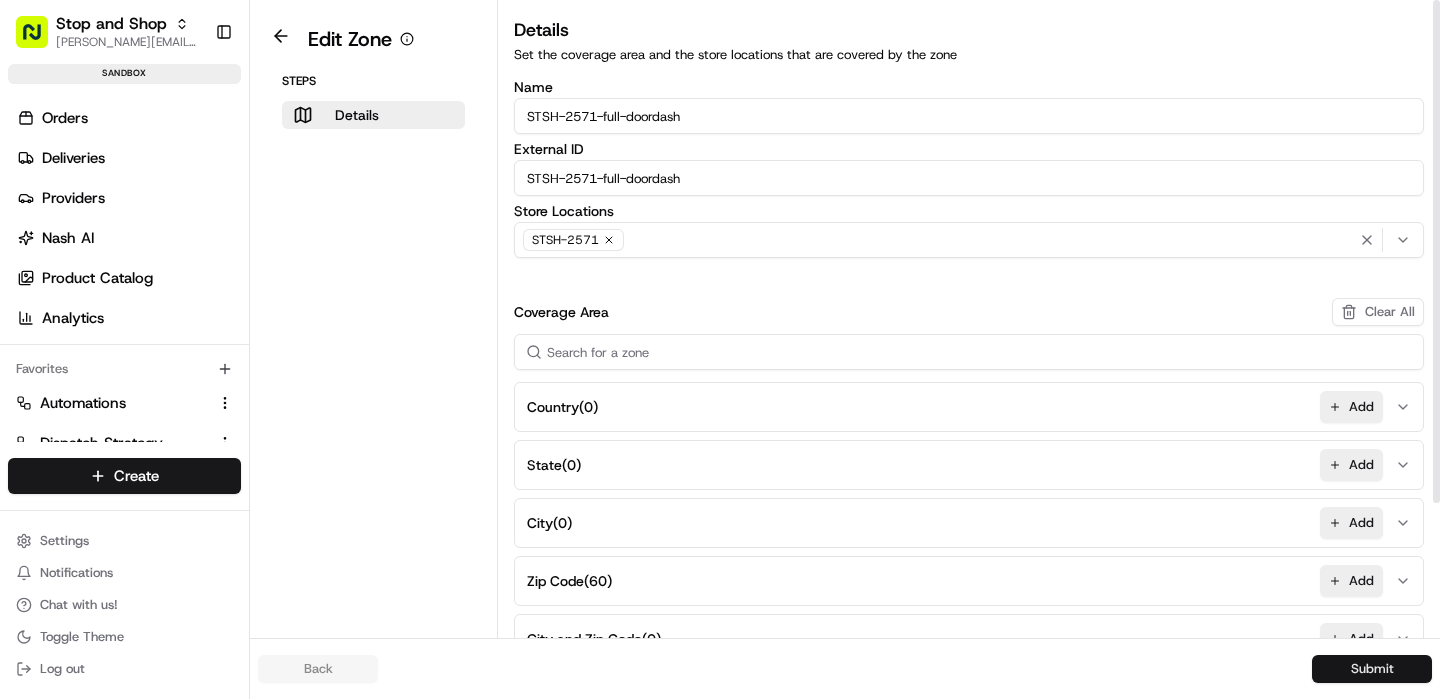 type on "STSH-2571-full-doordash" 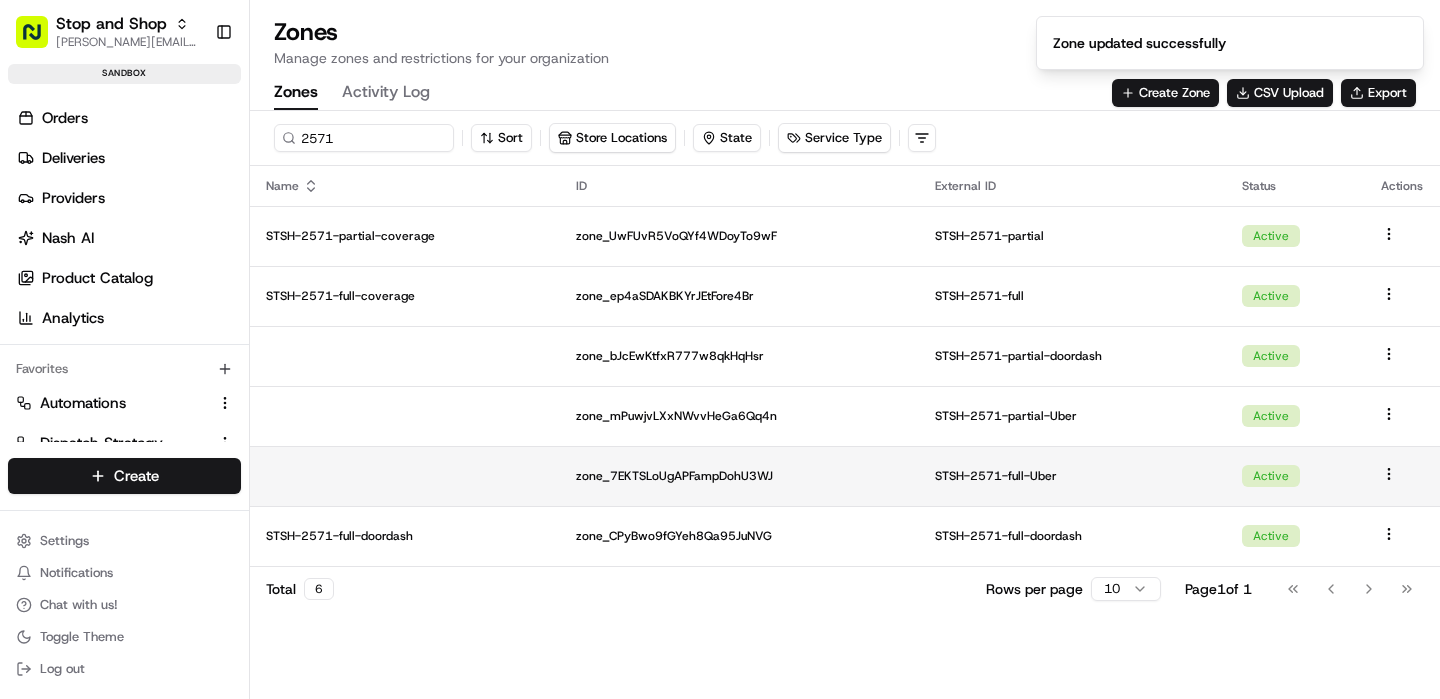 click at bounding box center [405, 476] 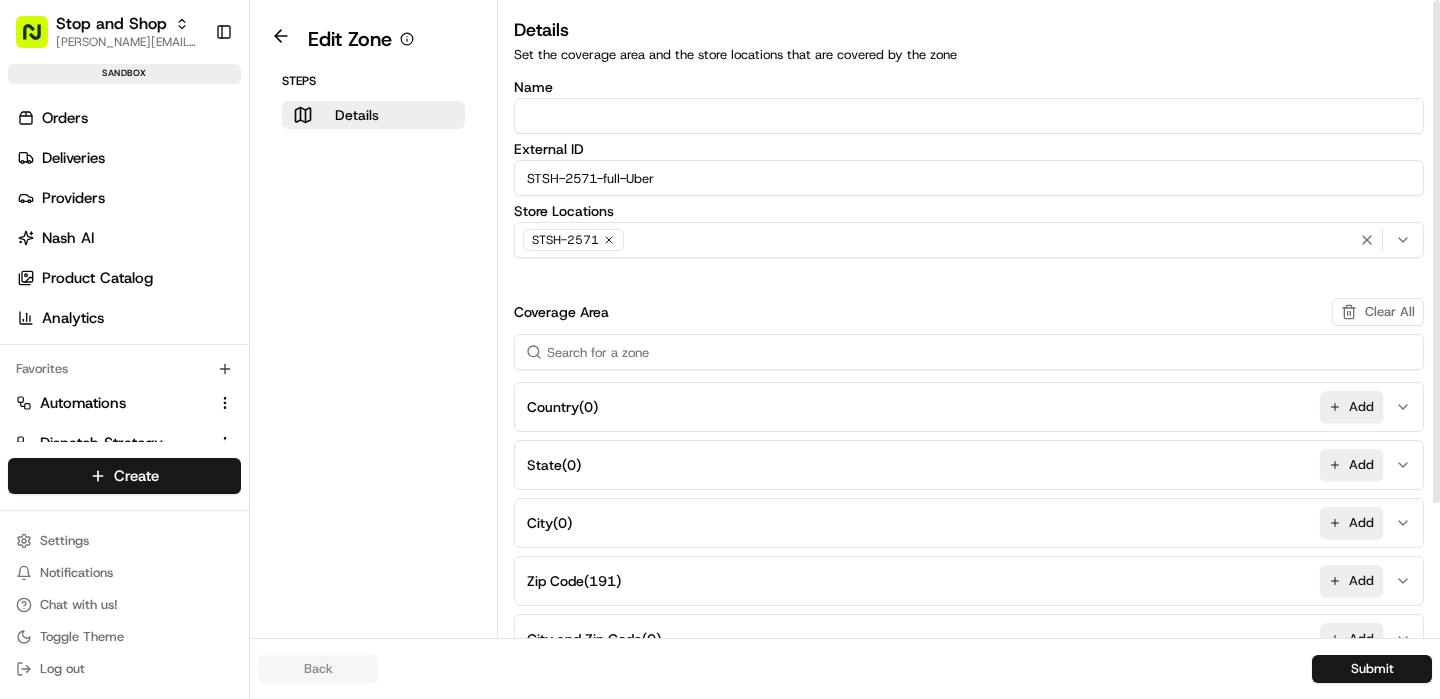 drag, startPoint x: 669, startPoint y: 183, endPoint x: 519, endPoint y: 179, distance: 150.05333 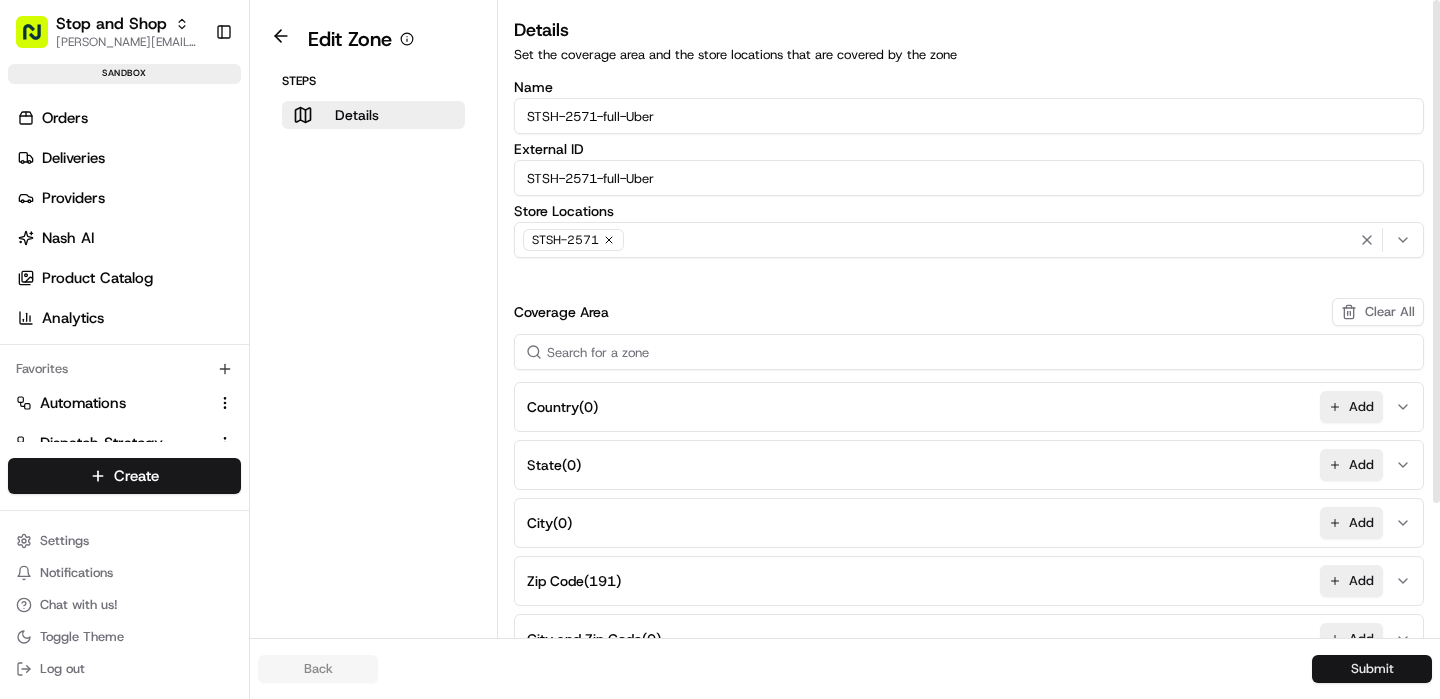 type on "STSH-2571-full-Uber" 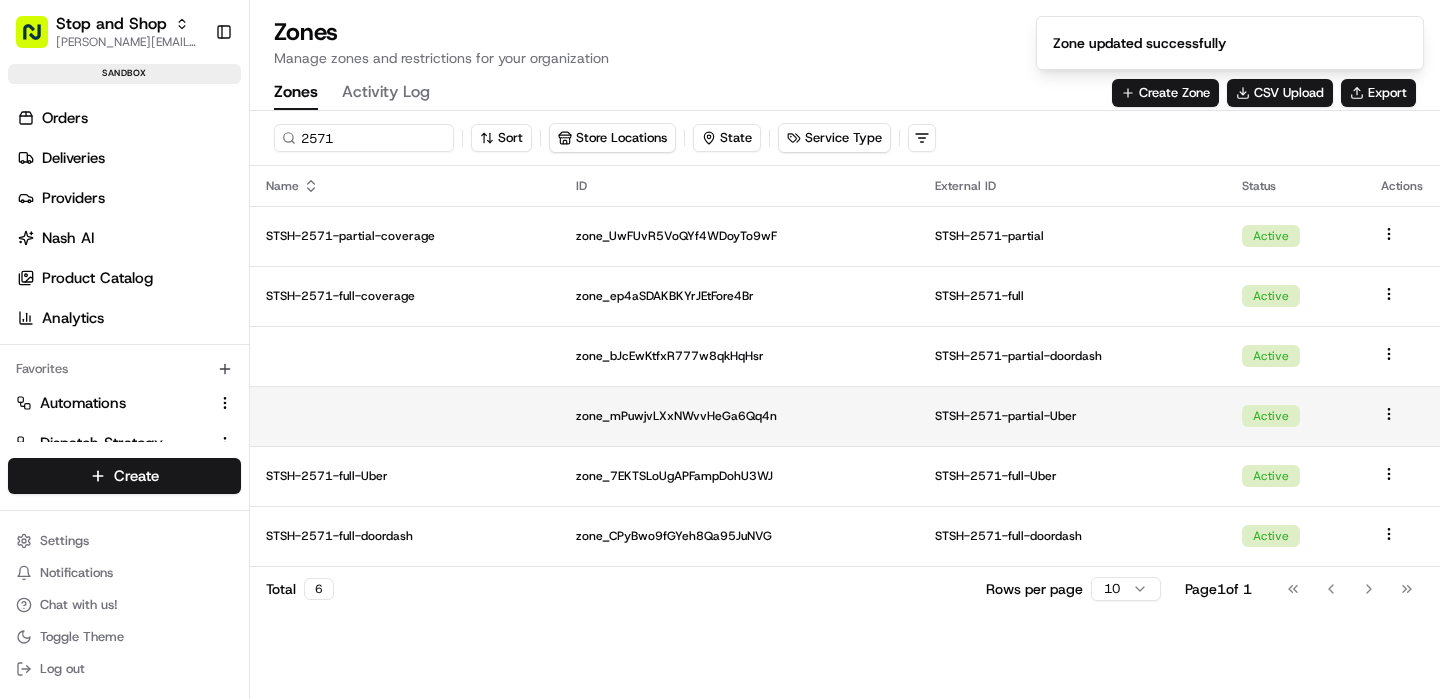click at bounding box center [405, 416] 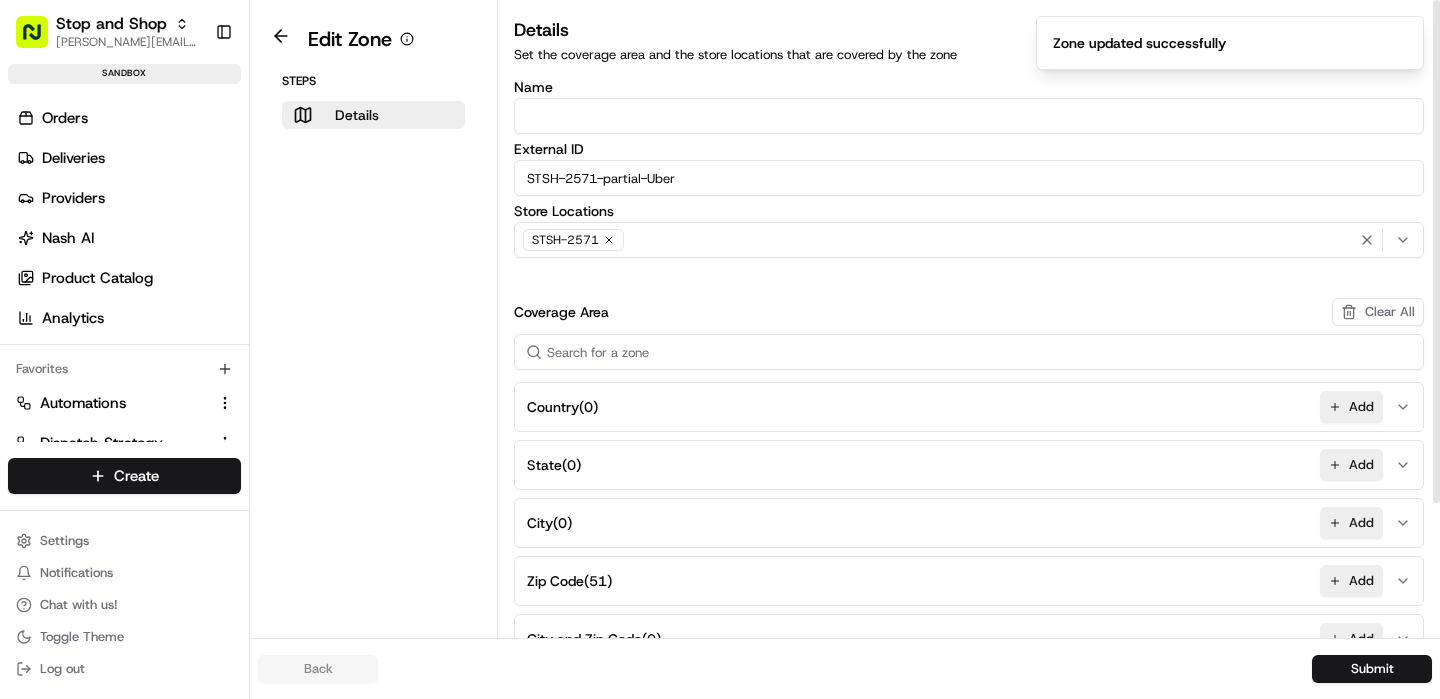 drag, startPoint x: 671, startPoint y: 184, endPoint x: 480, endPoint y: 182, distance: 191.01047 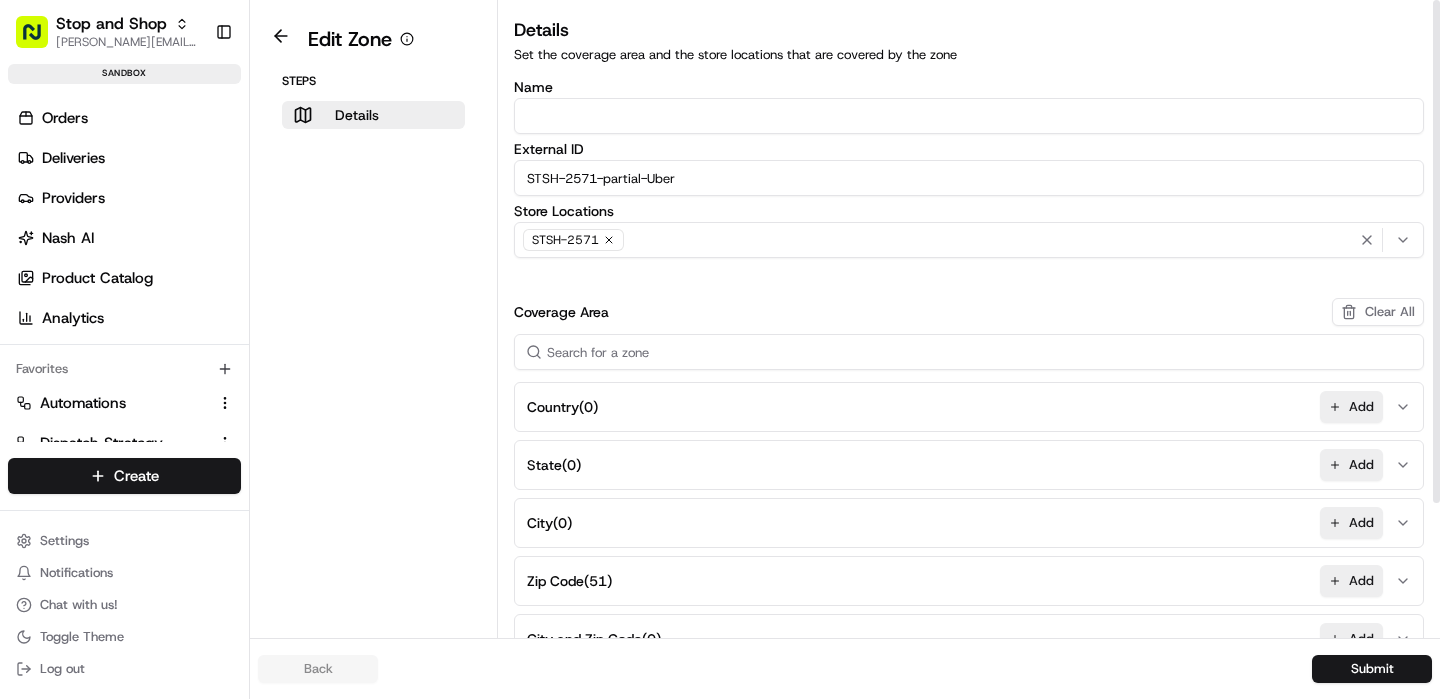 click on "Name" at bounding box center (969, 116) 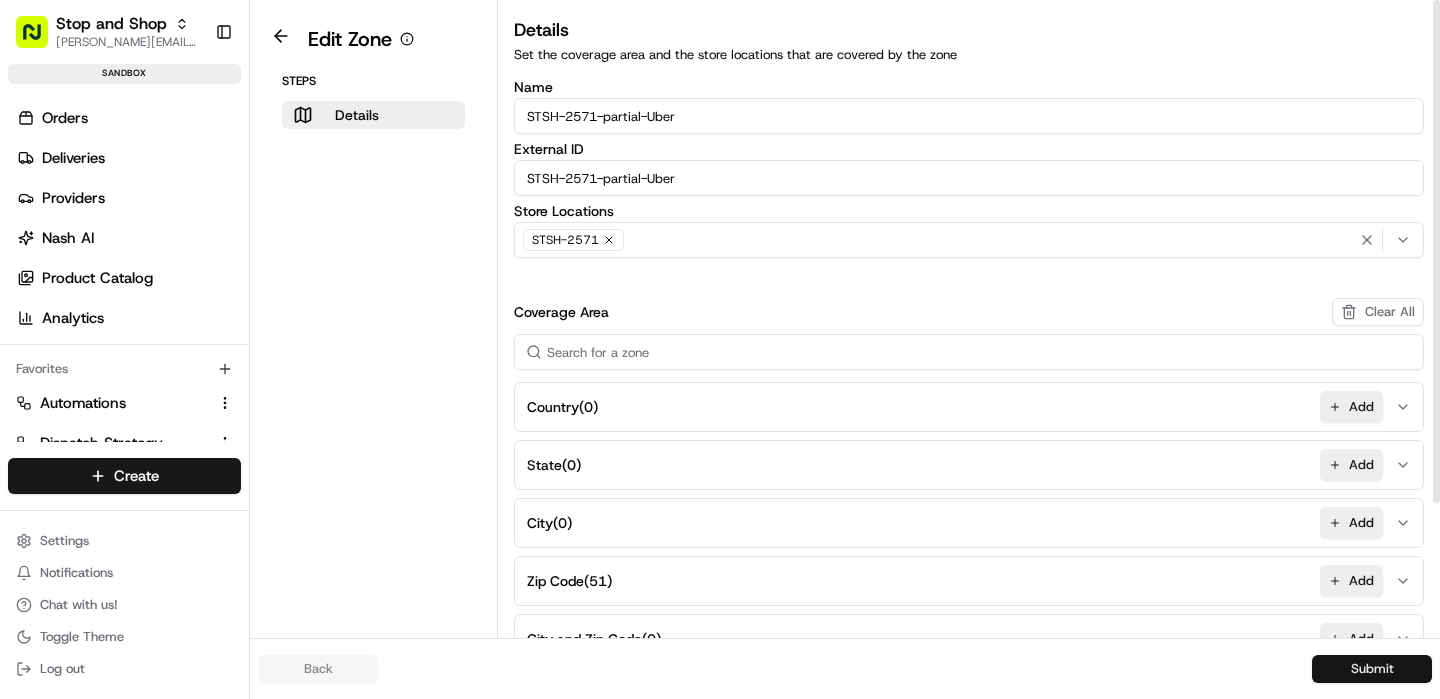 type on "STSH-2571-partial-Uber" 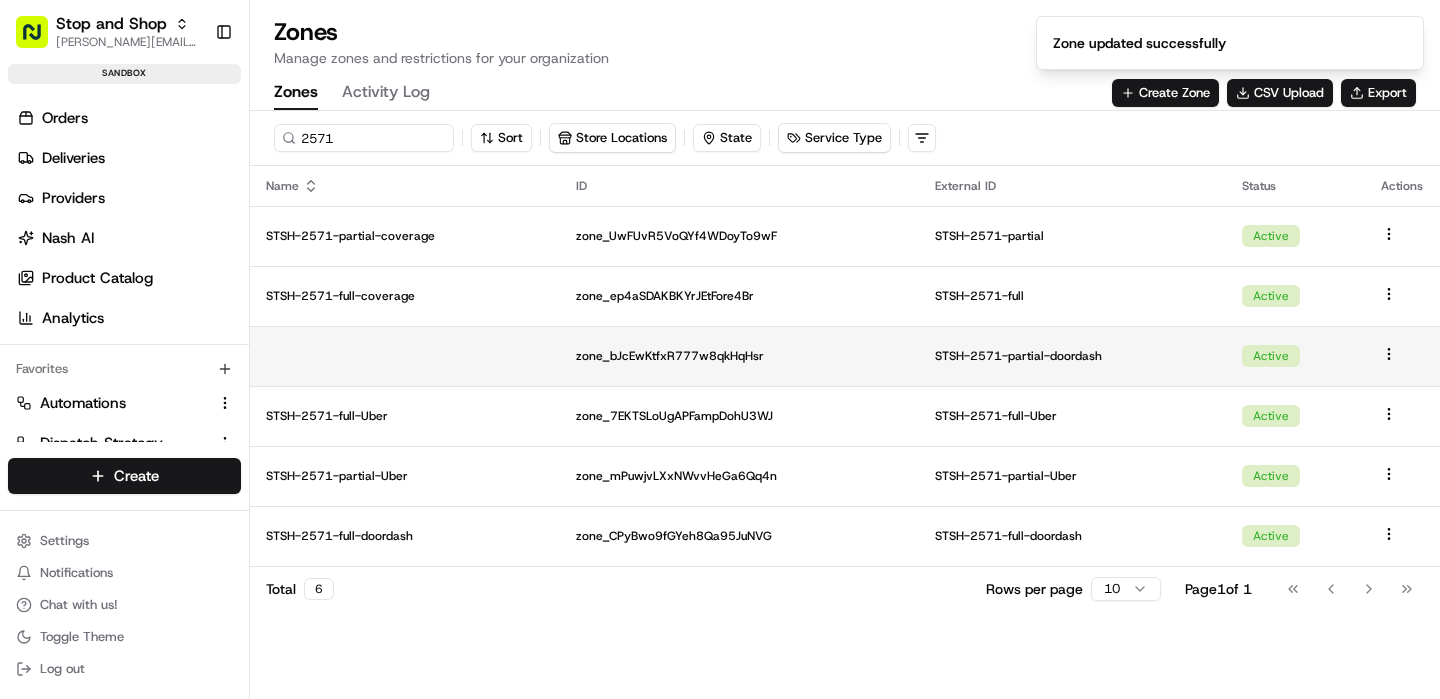 click at bounding box center (405, 356) 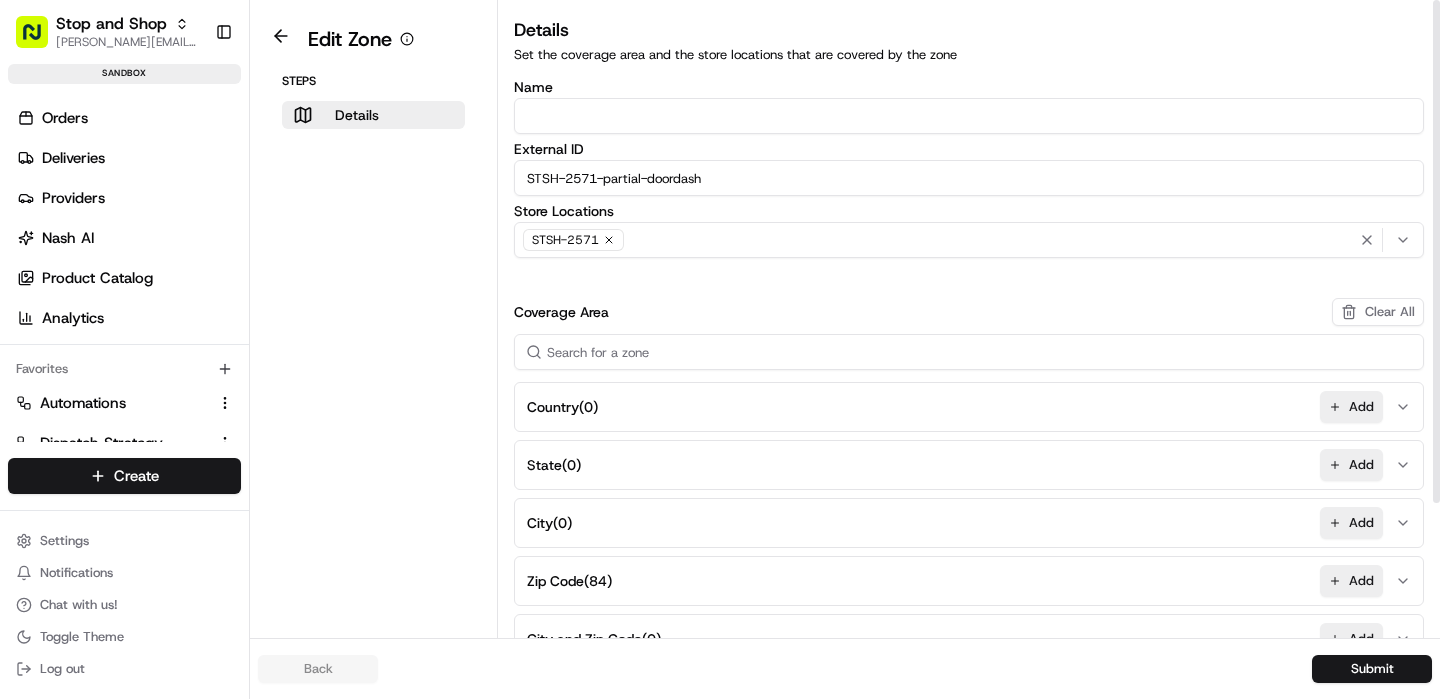 drag, startPoint x: 719, startPoint y: 176, endPoint x: 514, endPoint y: 177, distance: 205.00244 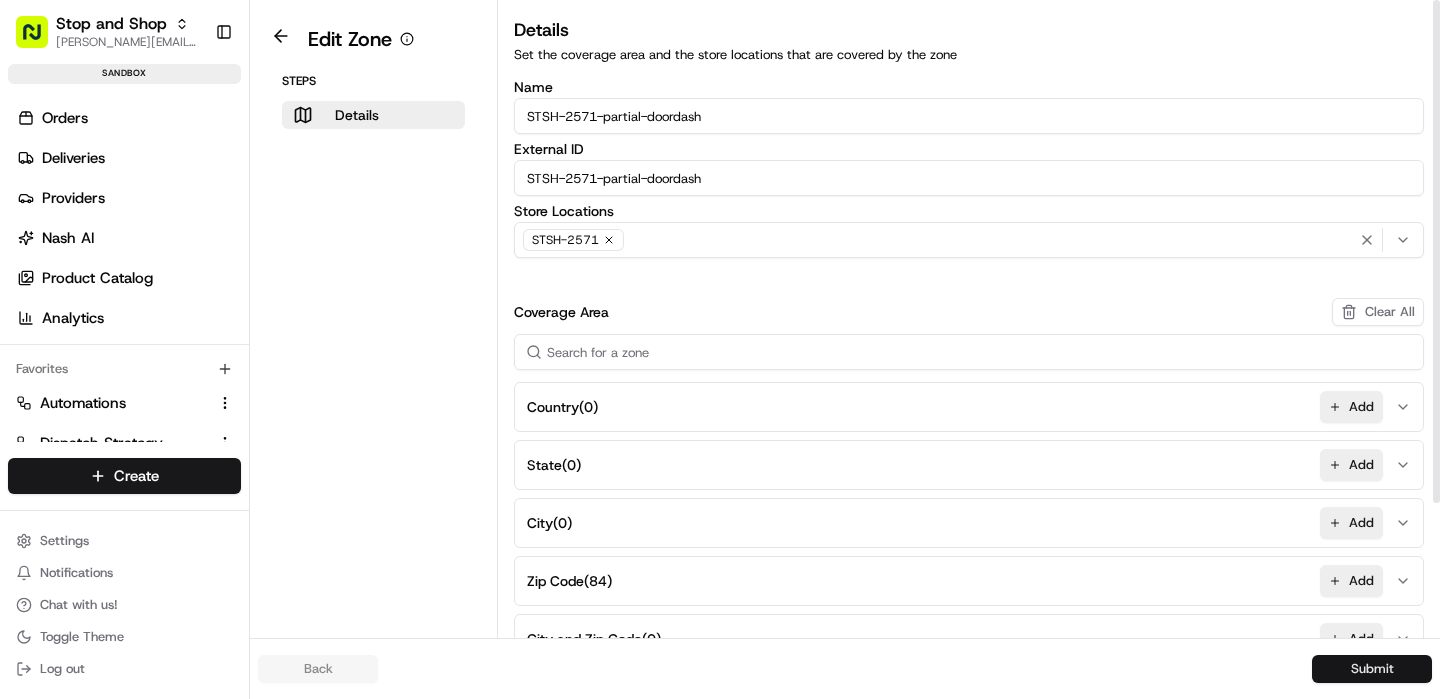 type on "STSH-2571-partial-doordash" 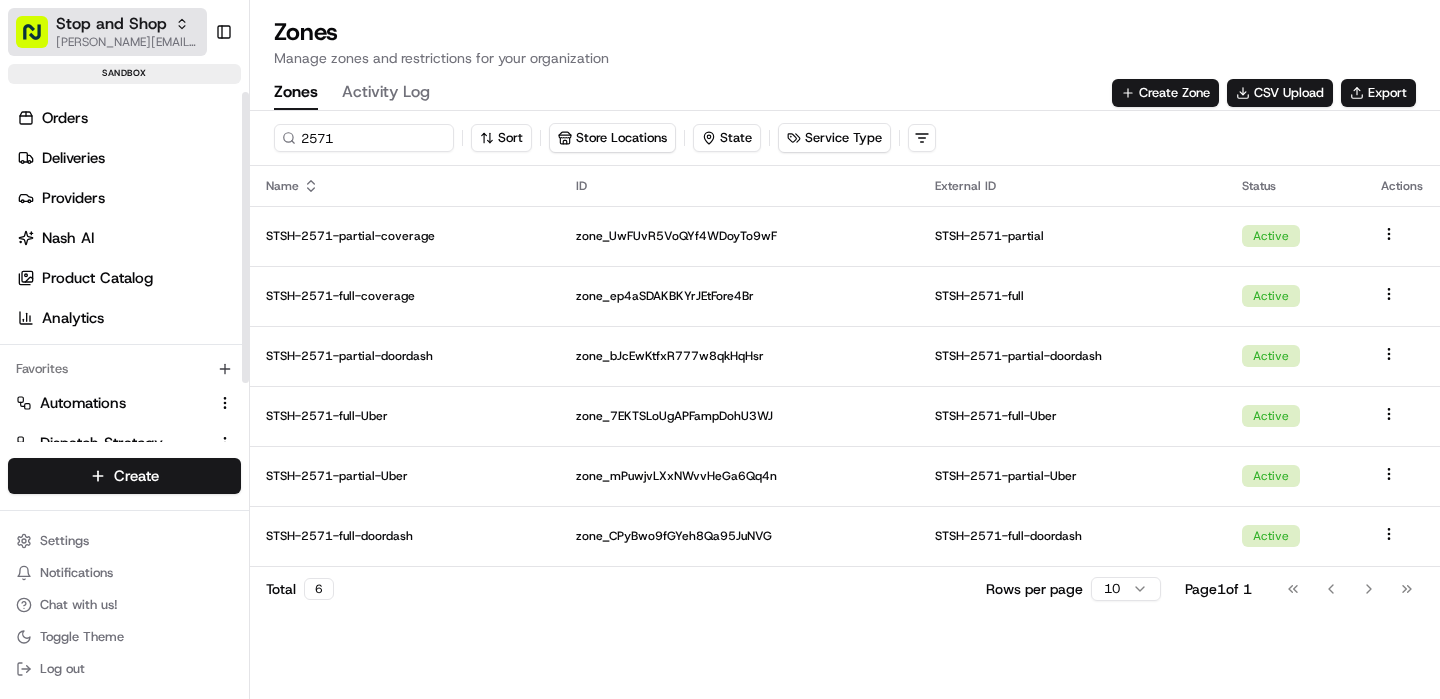click on "[PERSON_NAME][EMAIL_ADDRESS][DOMAIN_NAME]" at bounding box center [127, 42] 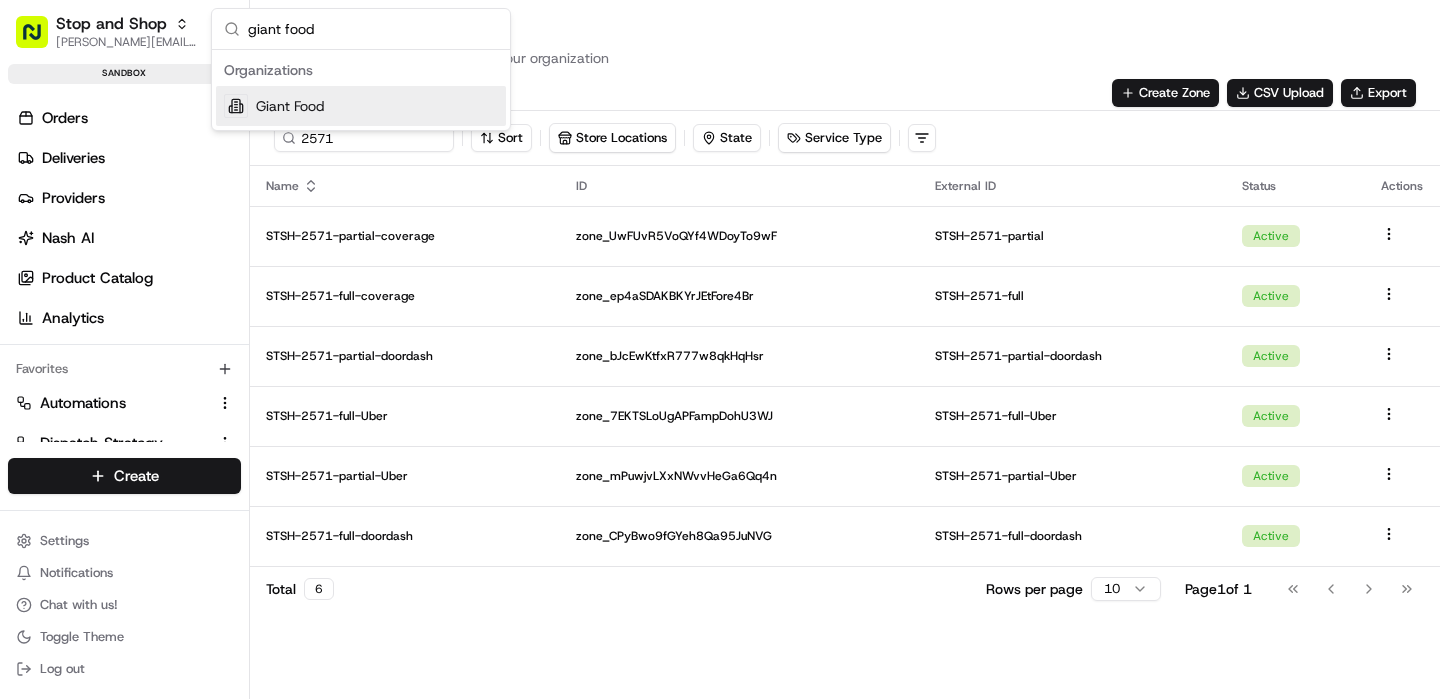 type on "giant food" 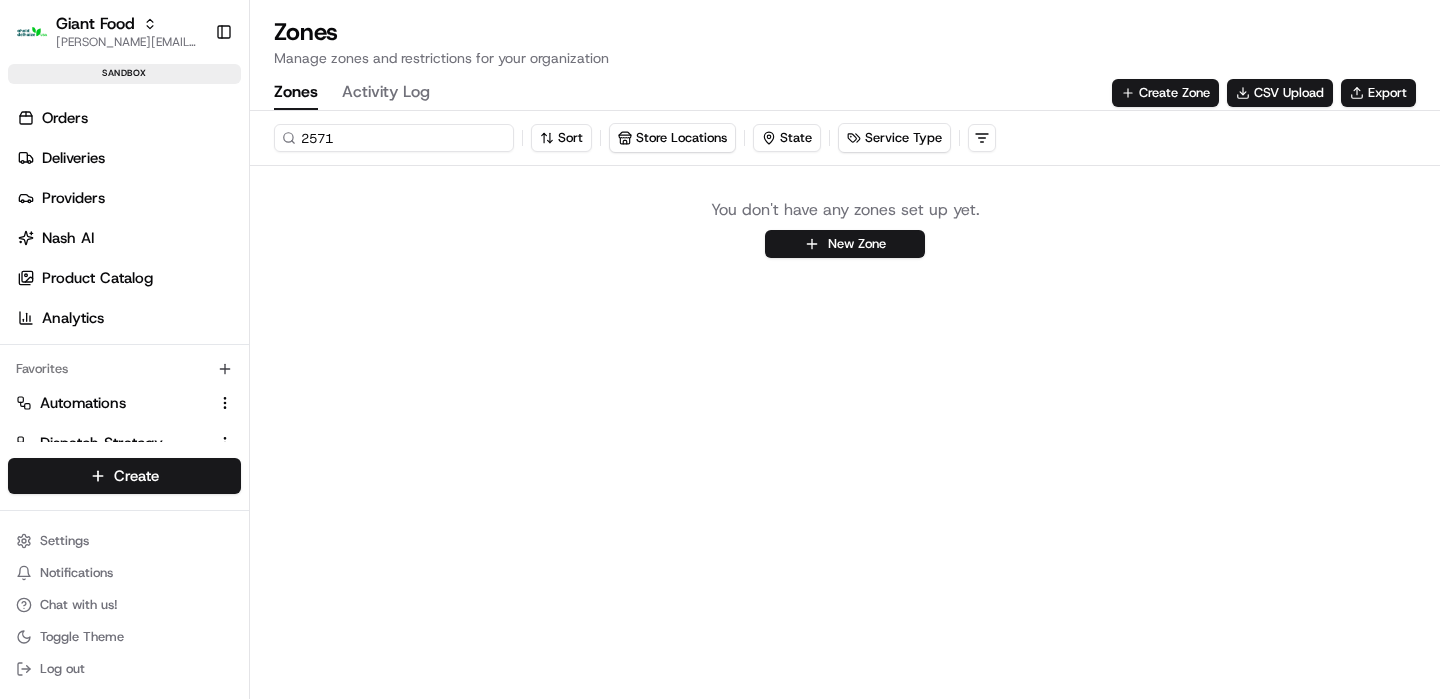 drag, startPoint x: 370, startPoint y: 144, endPoint x: 213, endPoint y: 136, distance: 157.20369 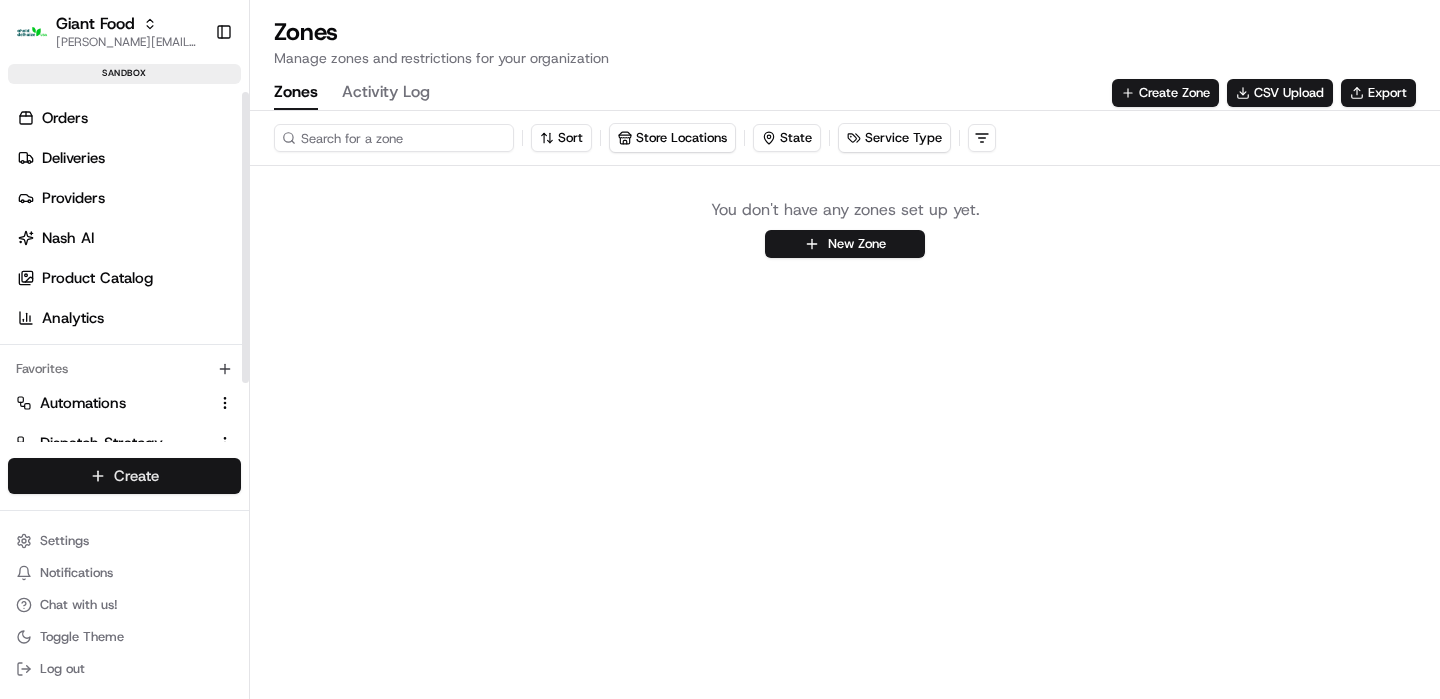 type 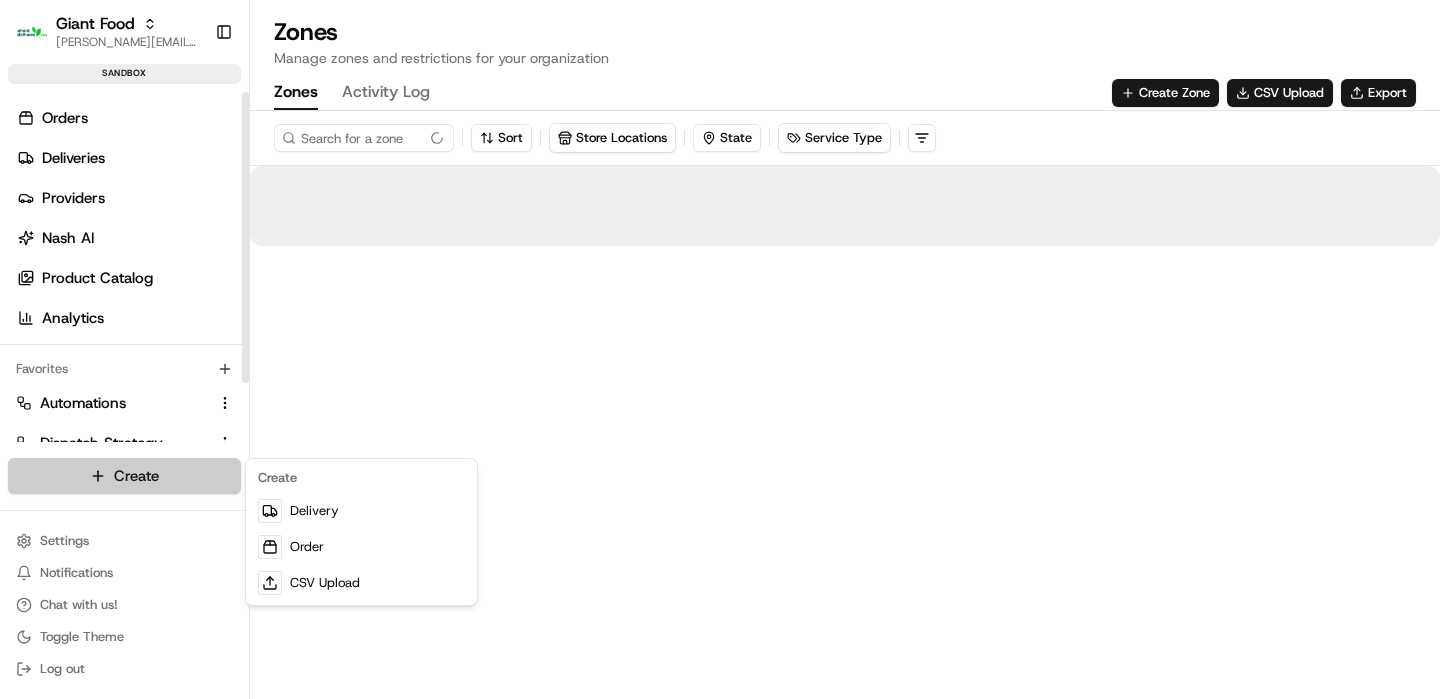 click on "Giant Food matt@usenash.com Toggle Sidebar sandbox Orders Deliveries Providers Nash AI Product Catalog Analytics Favorites Automations Dispatch Strategy Zones Notification Triggers Pickup Locations Feature Flags Request Logs Main Menu Members & Organization Organization Users Roles Preferences Customization Portal Tracking Orchestration Automations Dispatch Strategy Optimization Strategy Shipping Labels Manifest Locations Pickup Locations Dropoff Locations Zones Shifts Delivery Windows Billing Billing Refund Requests Integrations Notification Triggers Webhooks API Keys Request Logs Other Feature Flags Create Settings Notifications Chat with us! Toggle Theme Log out Zones Manage zones and restrictions for your organization Zones Activity Log Create Zone CSV Upload Export Sort Store Locations State Service Type
Create Delivery Order CSV Upload" at bounding box center [720, 349] 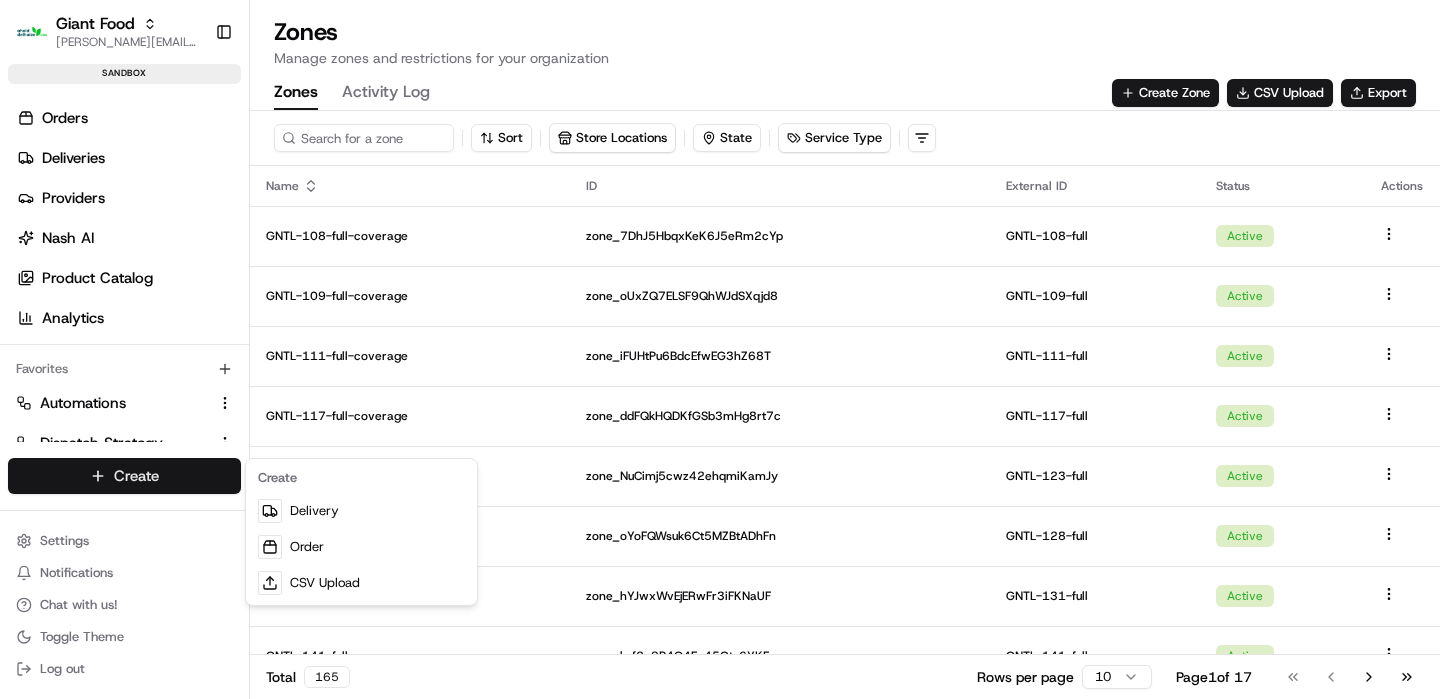 click on "Giant Food matt@usenash.com Toggle Sidebar sandbox Orders Deliveries Providers Nash AI Product Catalog Analytics Favorites Automations Dispatch Strategy Zones Notification Triggers Pickup Locations Feature Flags Request Logs Main Menu Members & Organization Organization Users Roles Preferences Customization Portal Tracking Orchestration Automations Dispatch Strategy Optimization Strategy Shipping Labels Manifest Locations Pickup Locations Dropoff Locations Zones Shifts Delivery Windows Billing Billing Refund Requests Integrations Notification Triggers Webhooks API Keys Request Logs Other Feature Flags Create Settings Notifications Chat with us! Toggle Theme Log out Zones Manage zones and restrictions for your organization Zones Activity Log Create Zone CSV Upload Export Sort Store Locations State Service Type Name ID External ID Status Actions GNTL-108-full-coverage zone_7DhJ5HbqxKeK6J5eRm2cYp GNTL-108-full Active GNTL-109-full-coverage zone_oUxZQ7ELSF9QhWJdSXqjd8 GNTL-109-full Active Active 1" at bounding box center (720, 349) 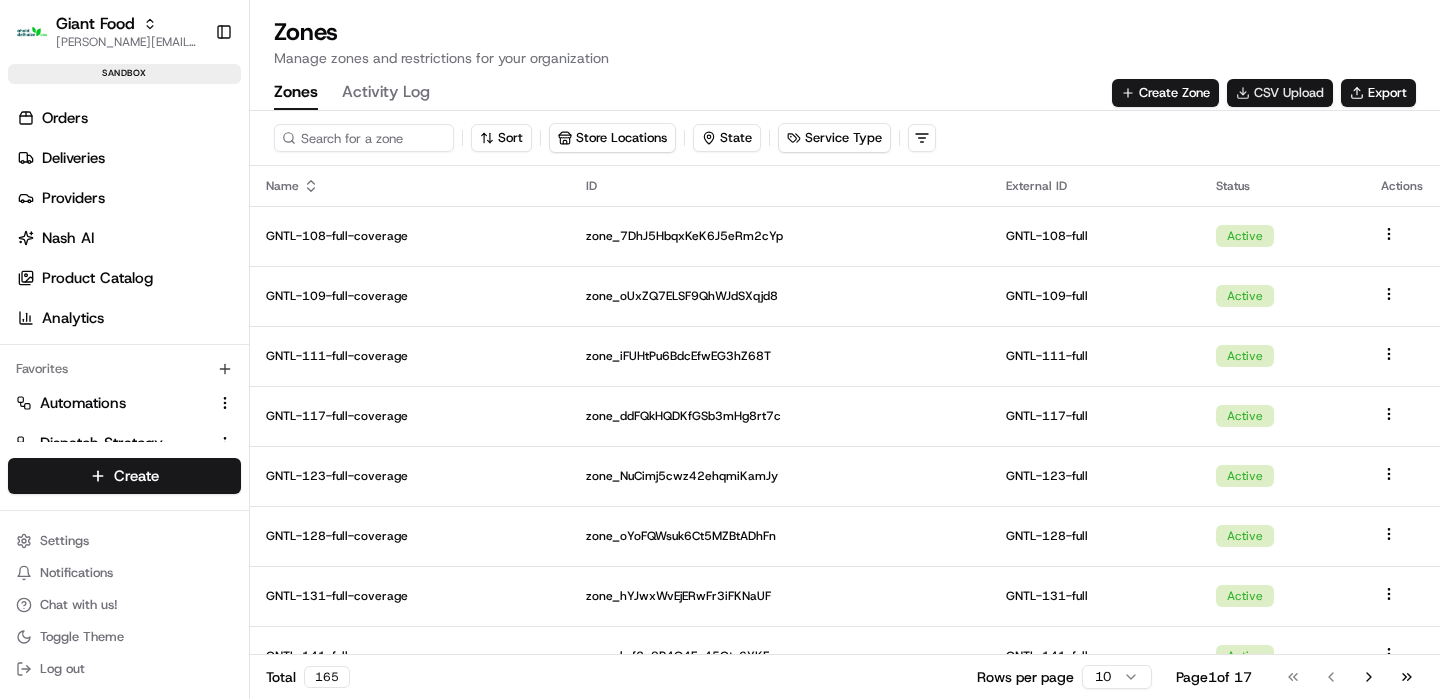 click on "CSV Upload" at bounding box center (1280, 93) 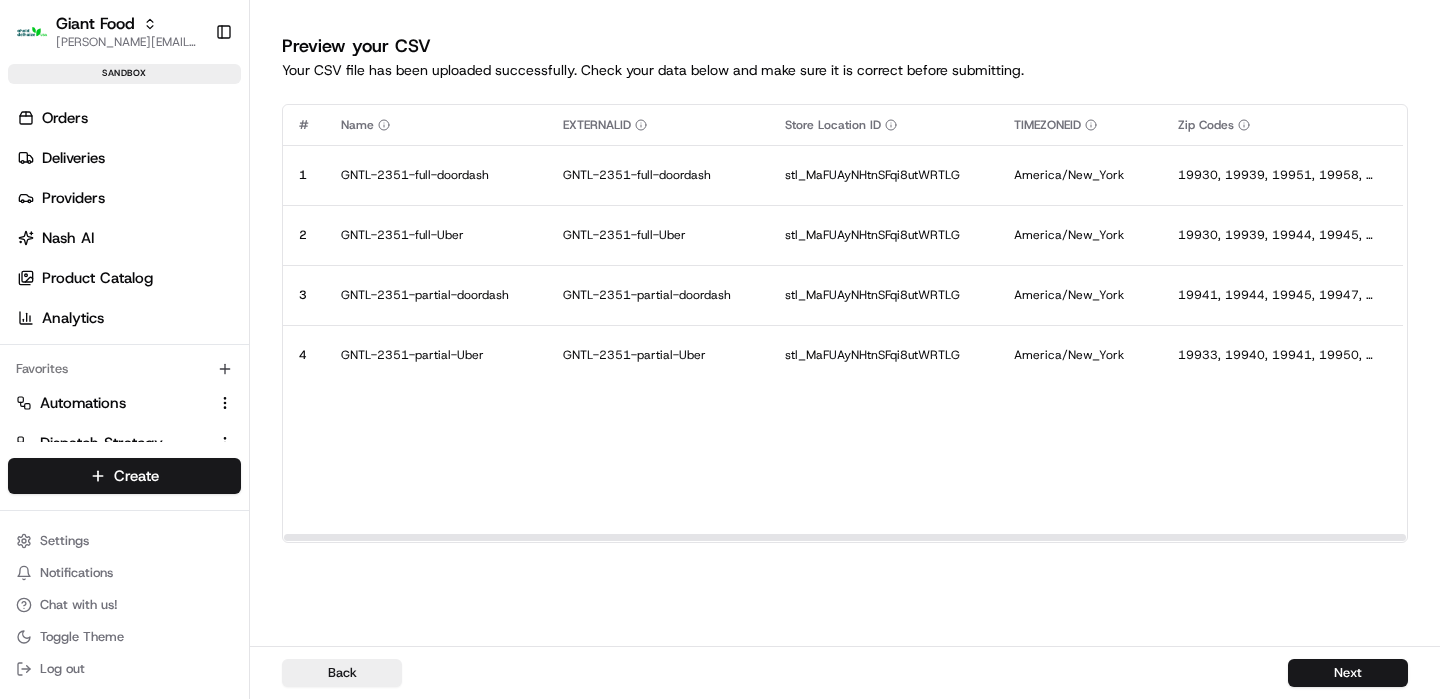 click on "Next" at bounding box center (1348, 673) 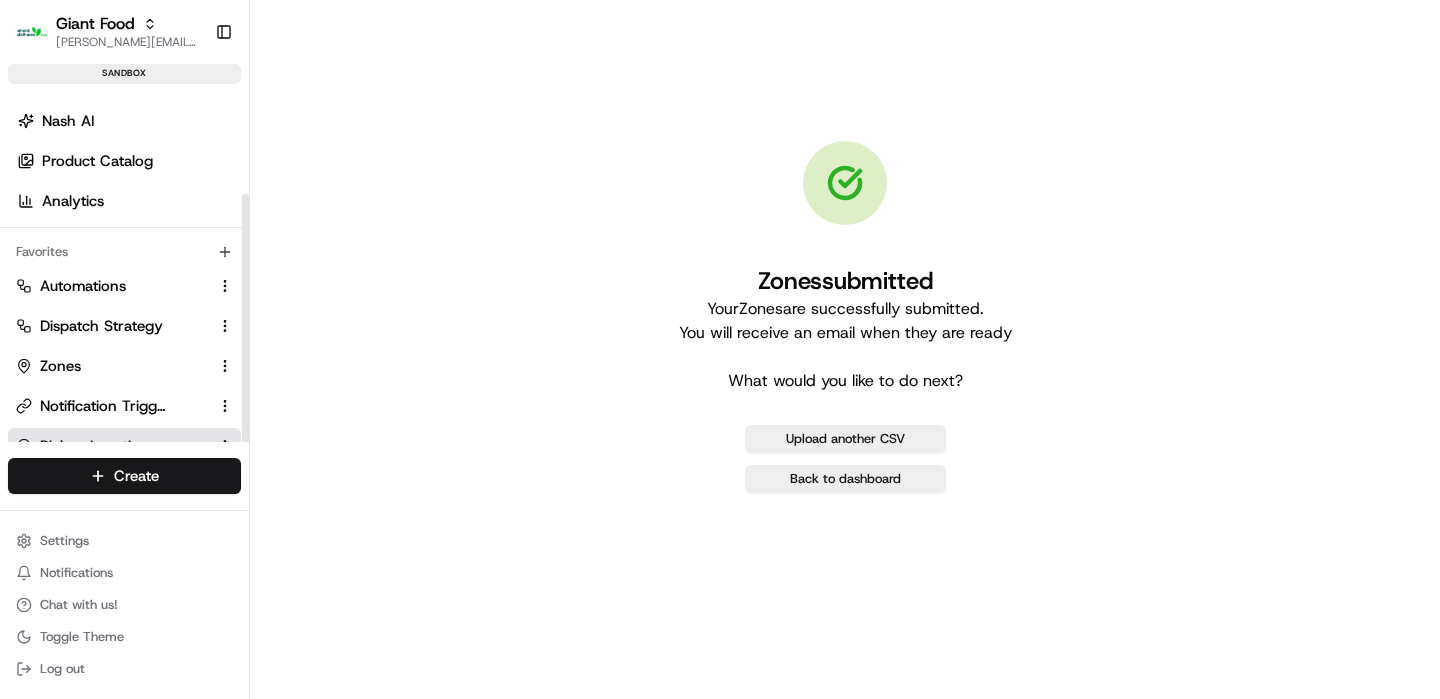 scroll, scrollTop: 167, scrollLeft: 0, axis: vertical 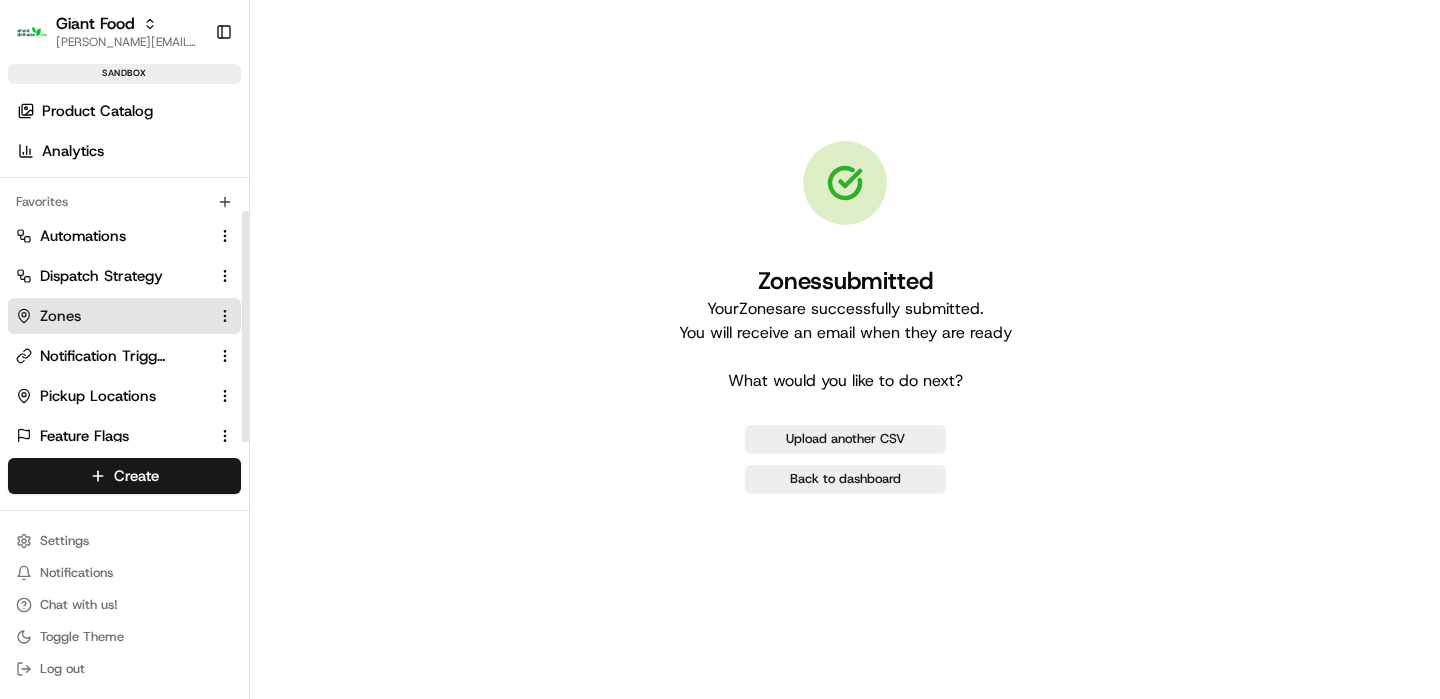 click on "Zones" at bounding box center (112, 316) 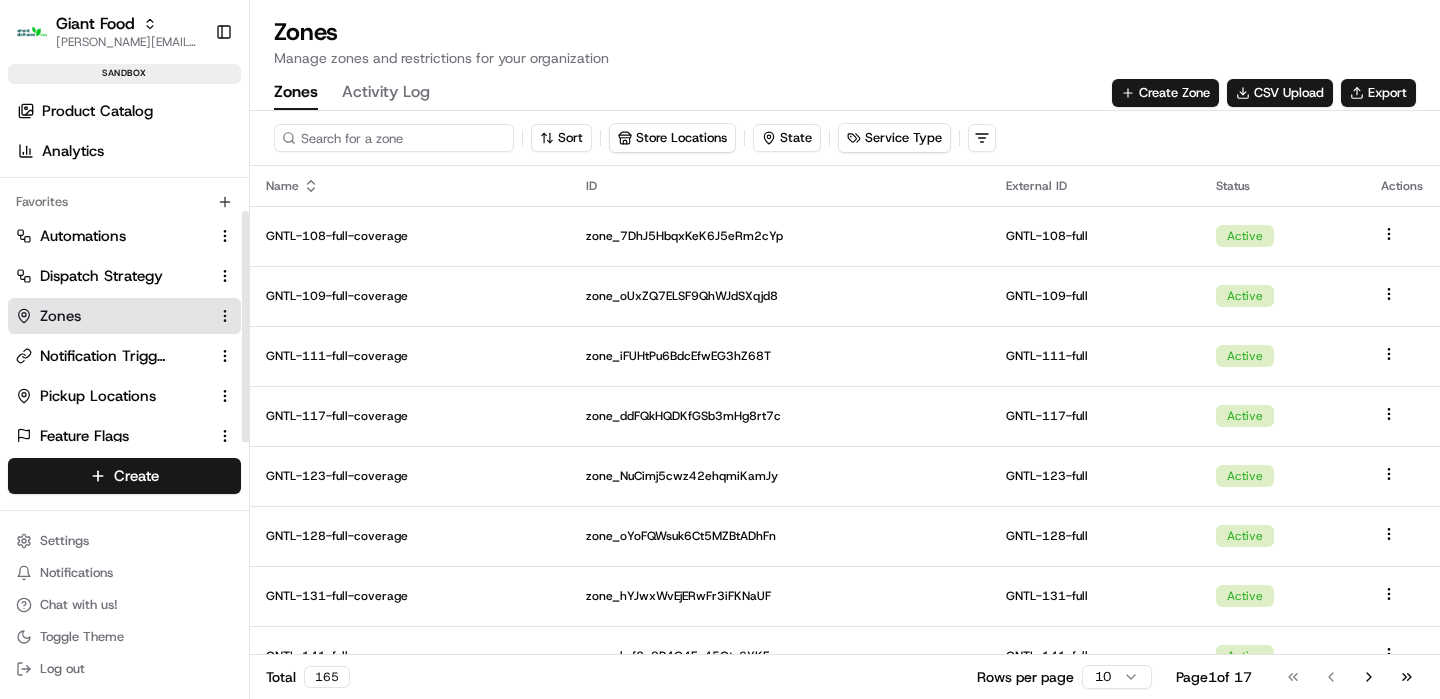 click at bounding box center (394, 138) 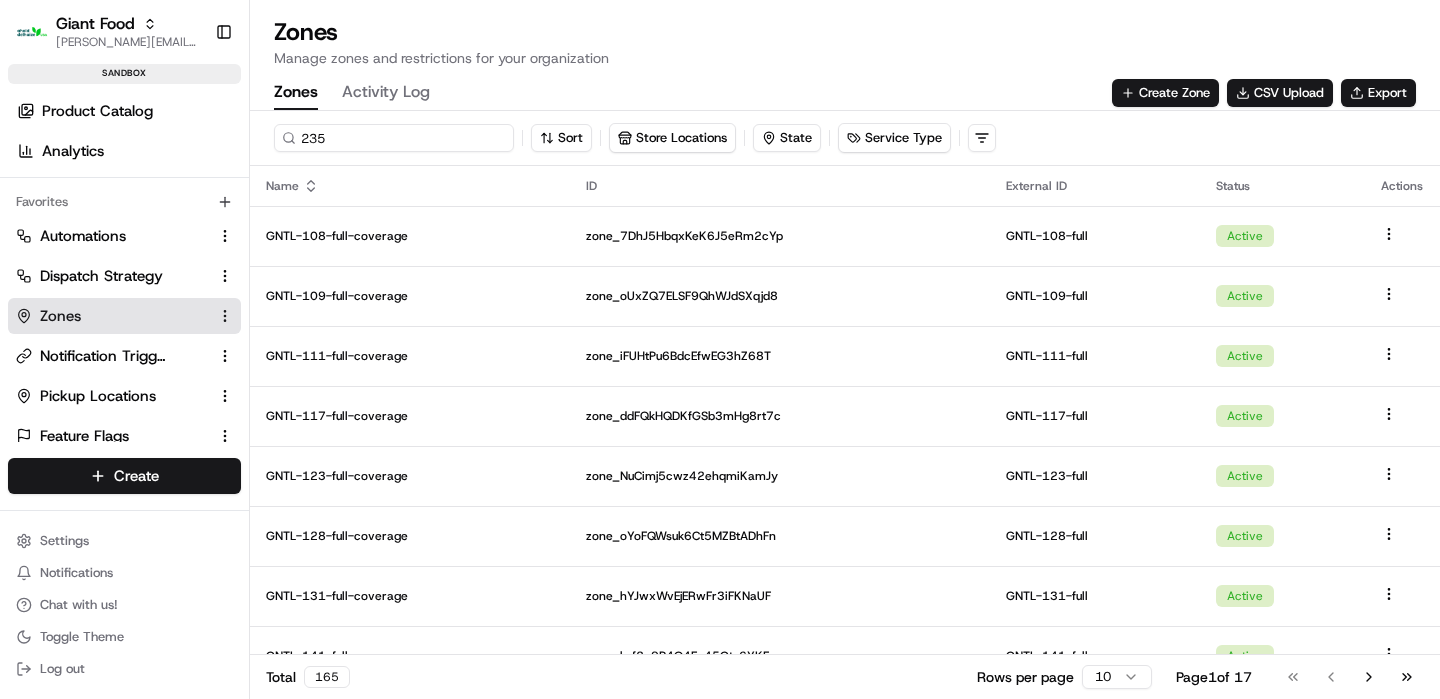type on "2351" 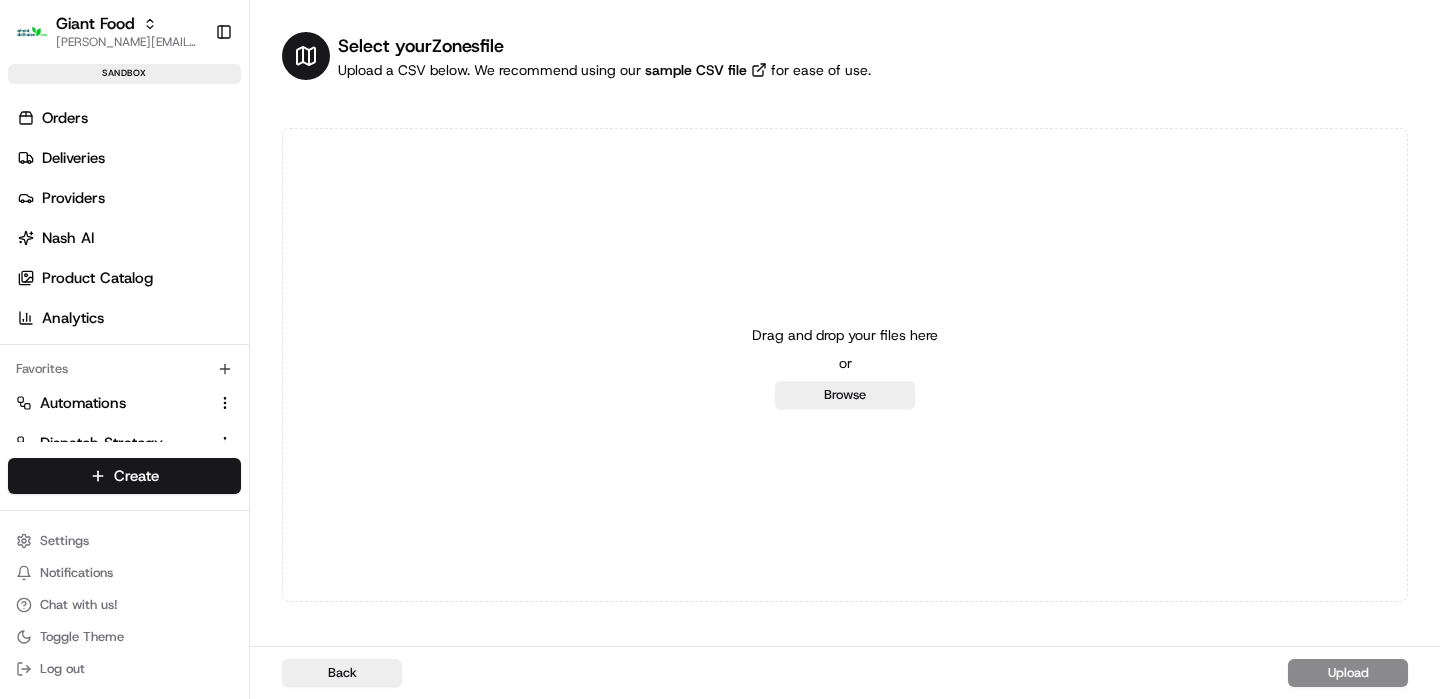 scroll, scrollTop: 0, scrollLeft: 0, axis: both 